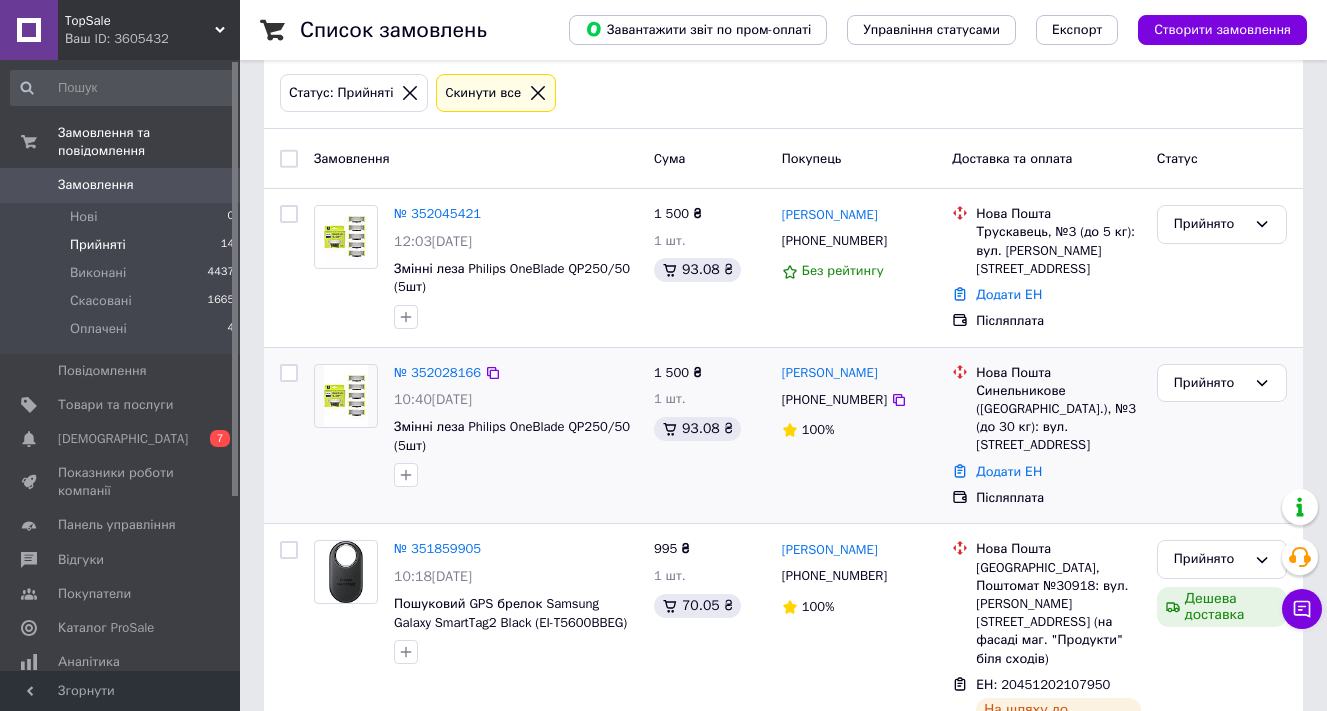 scroll, scrollTop: 104, scrollLeft: 0, axis: vertical 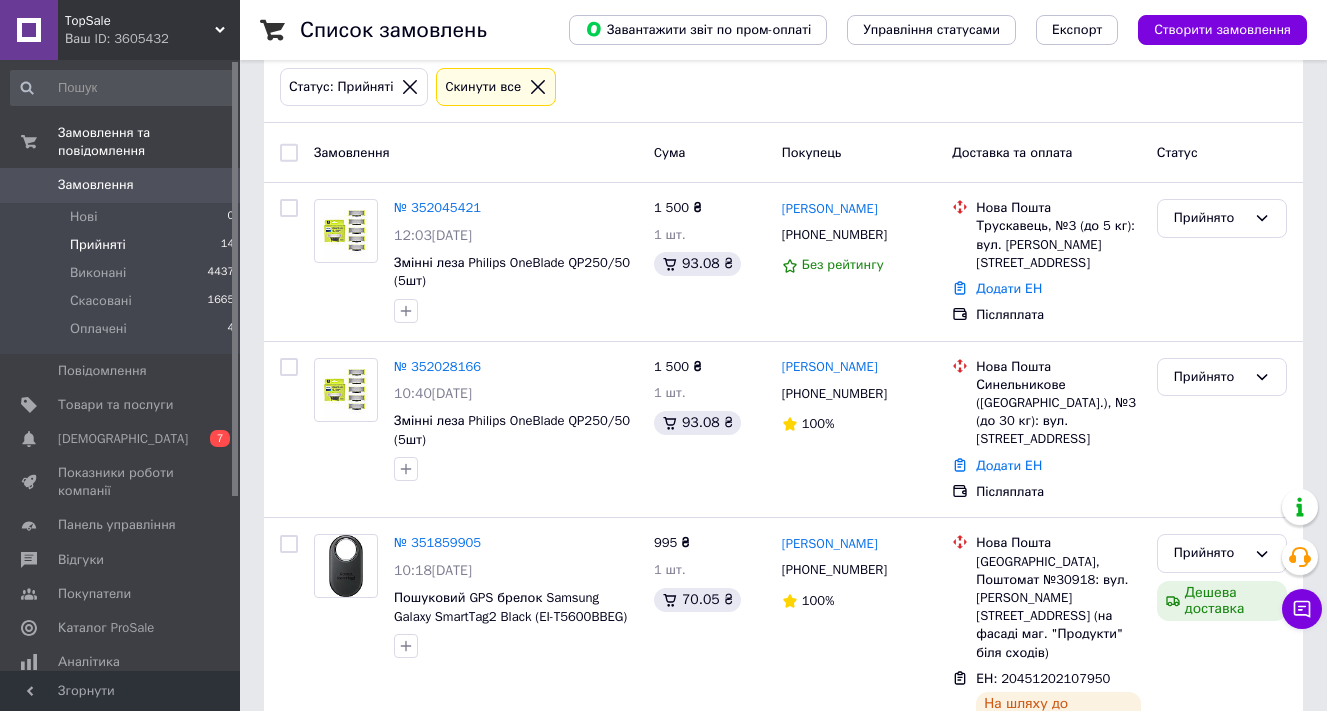 click on "Замовлення" at bounding box center (121, 185) 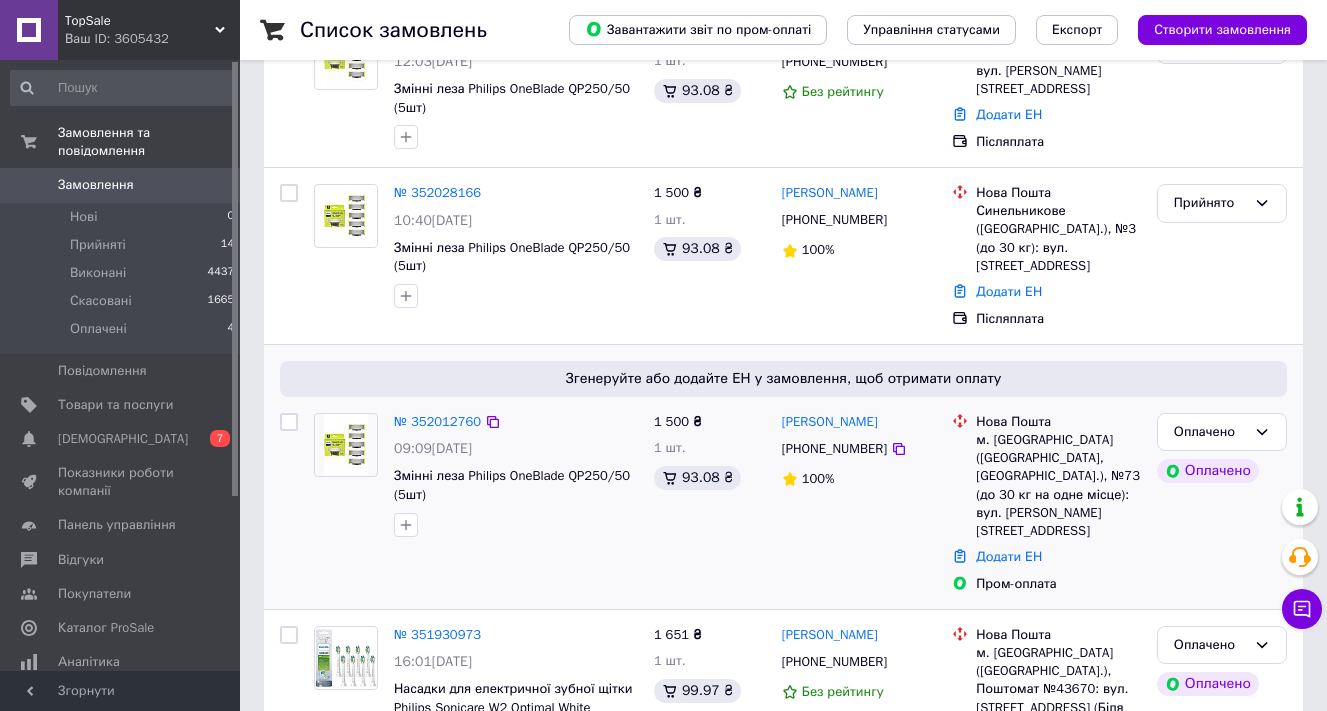 scroll, scrollTop: 244, scrollLeft: 0, axis: vertical 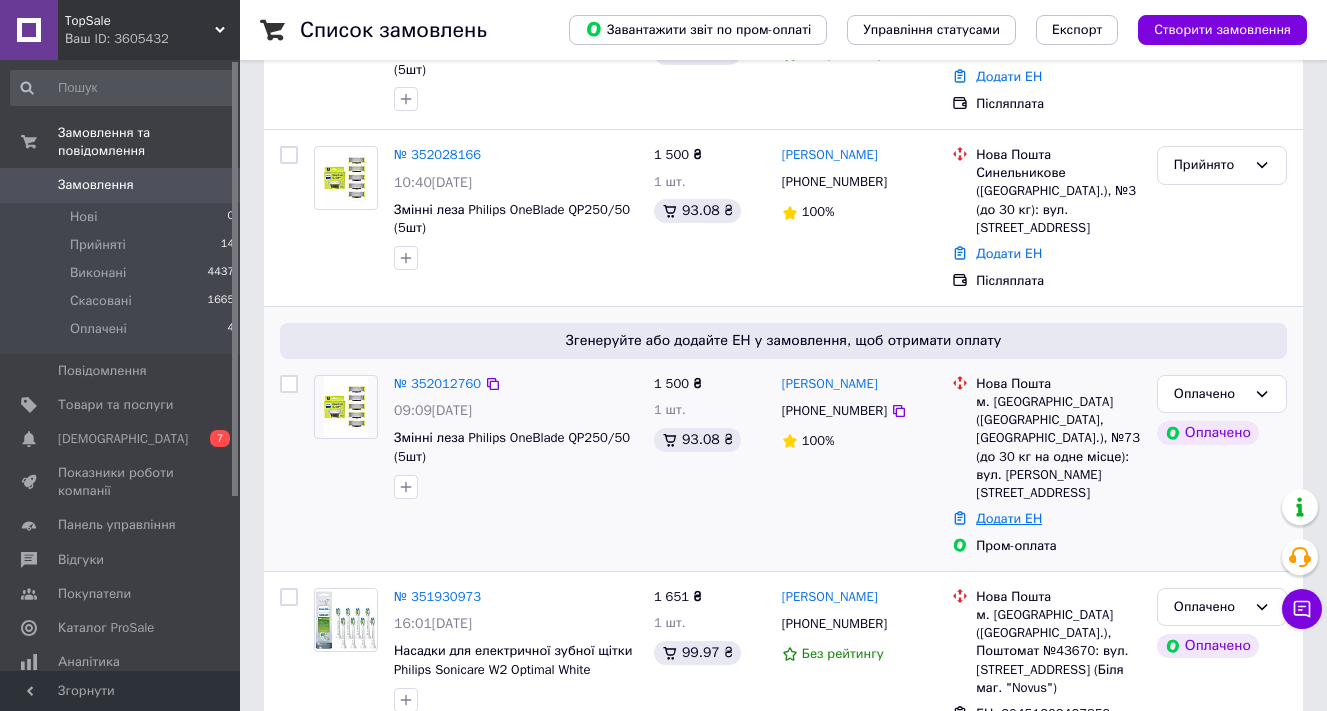 click on "Додати ЕН" at bounding box center [1009, 518] 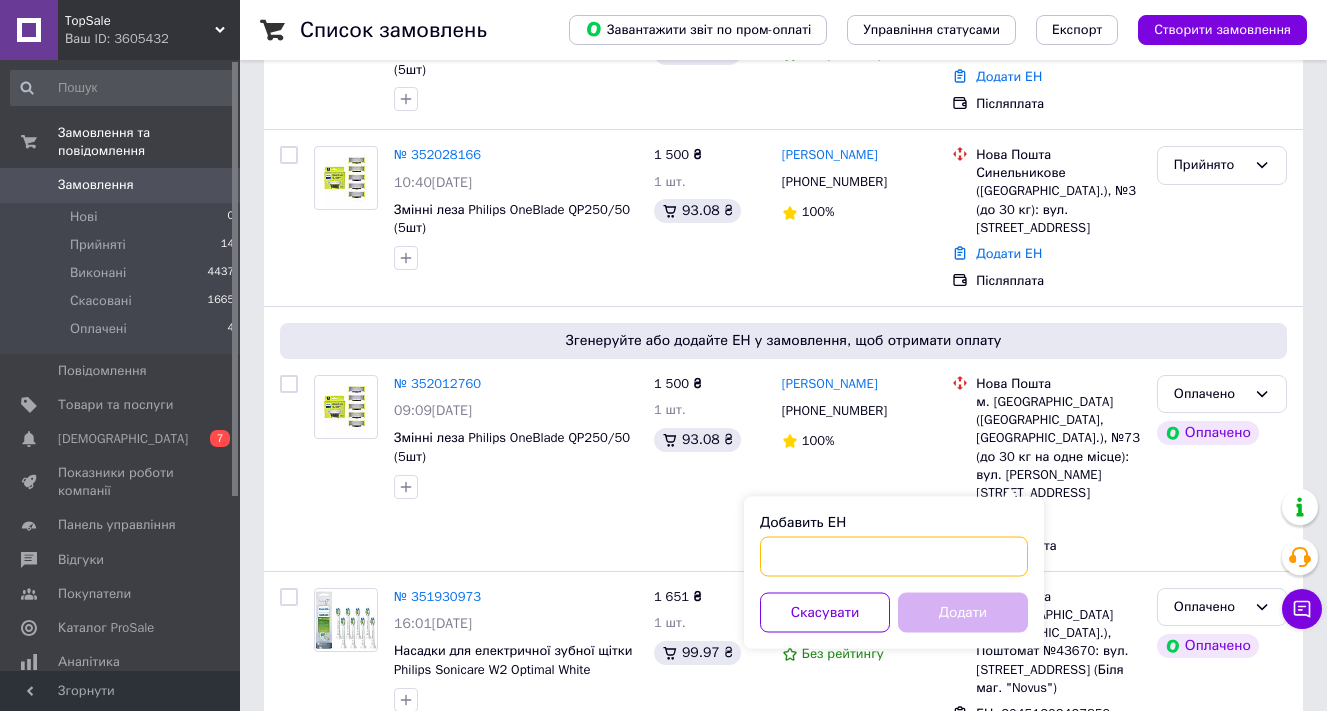 click on "Добавить ЕН" at bounding box center (894, 557) 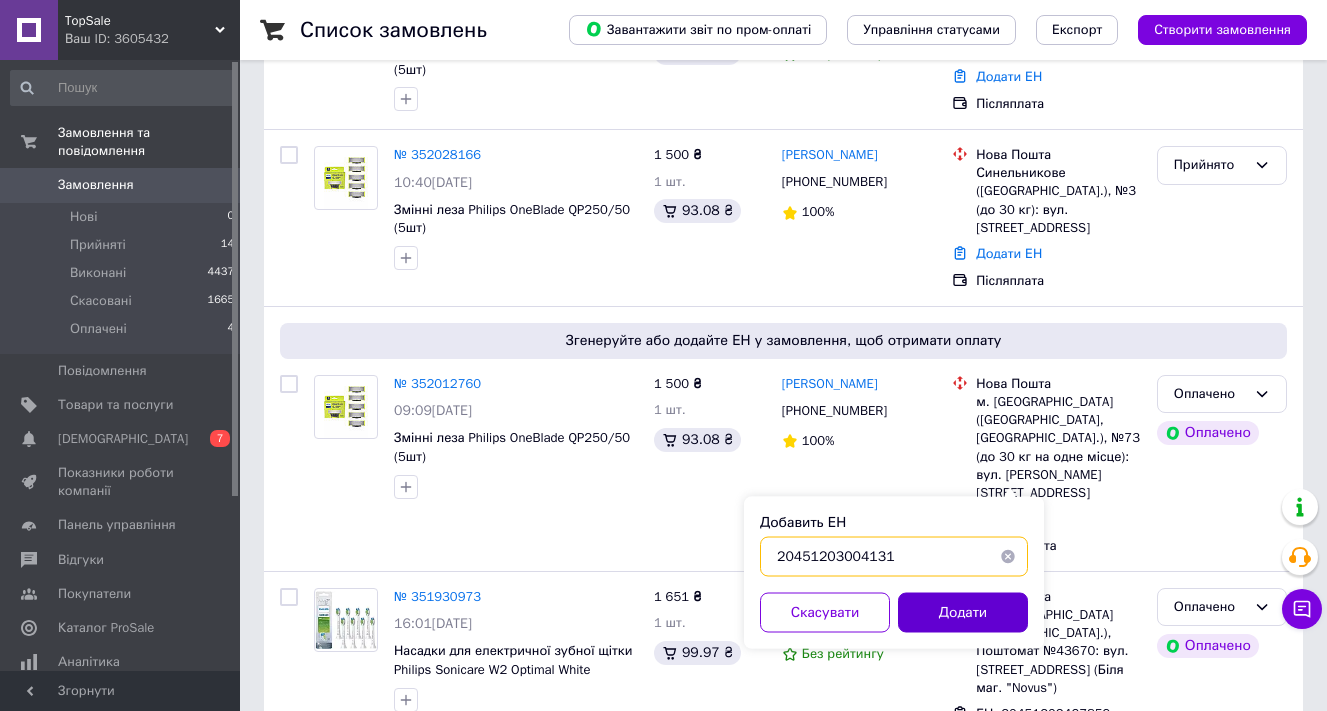 type on "20451203004131" 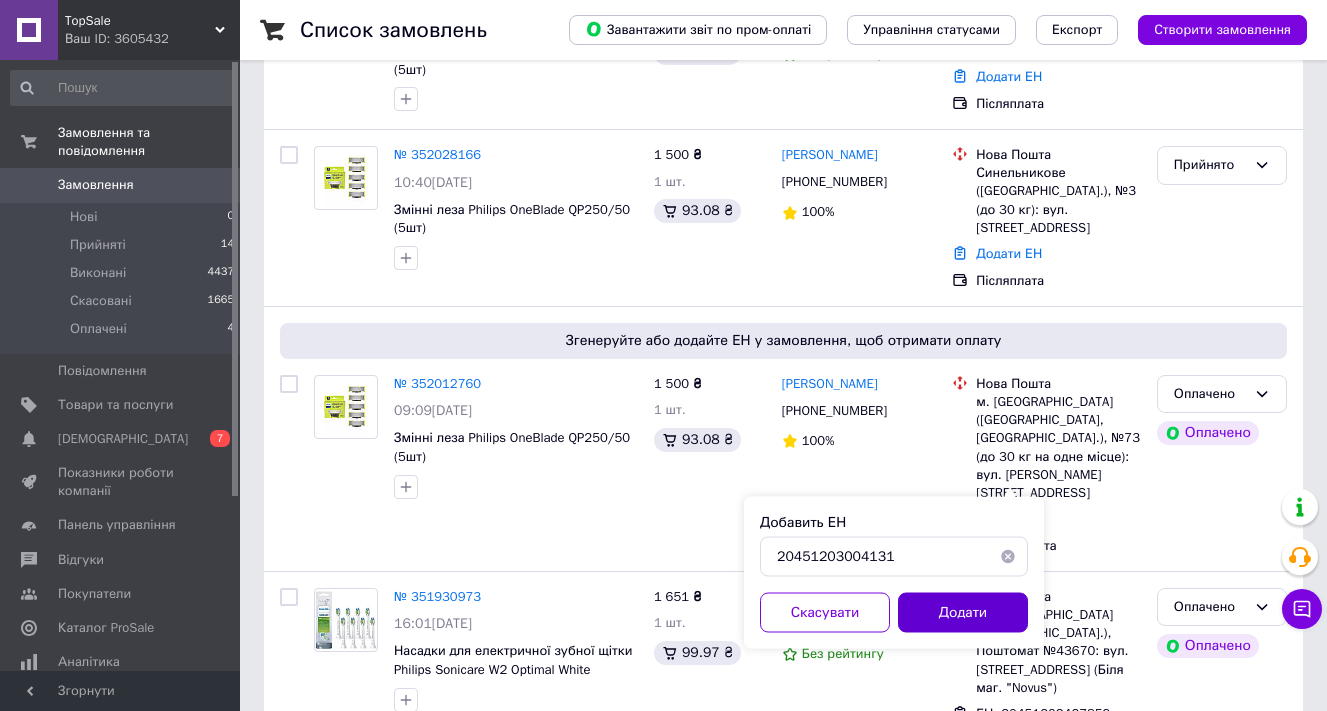 click on "Додати" at bounding box center [963, 613] 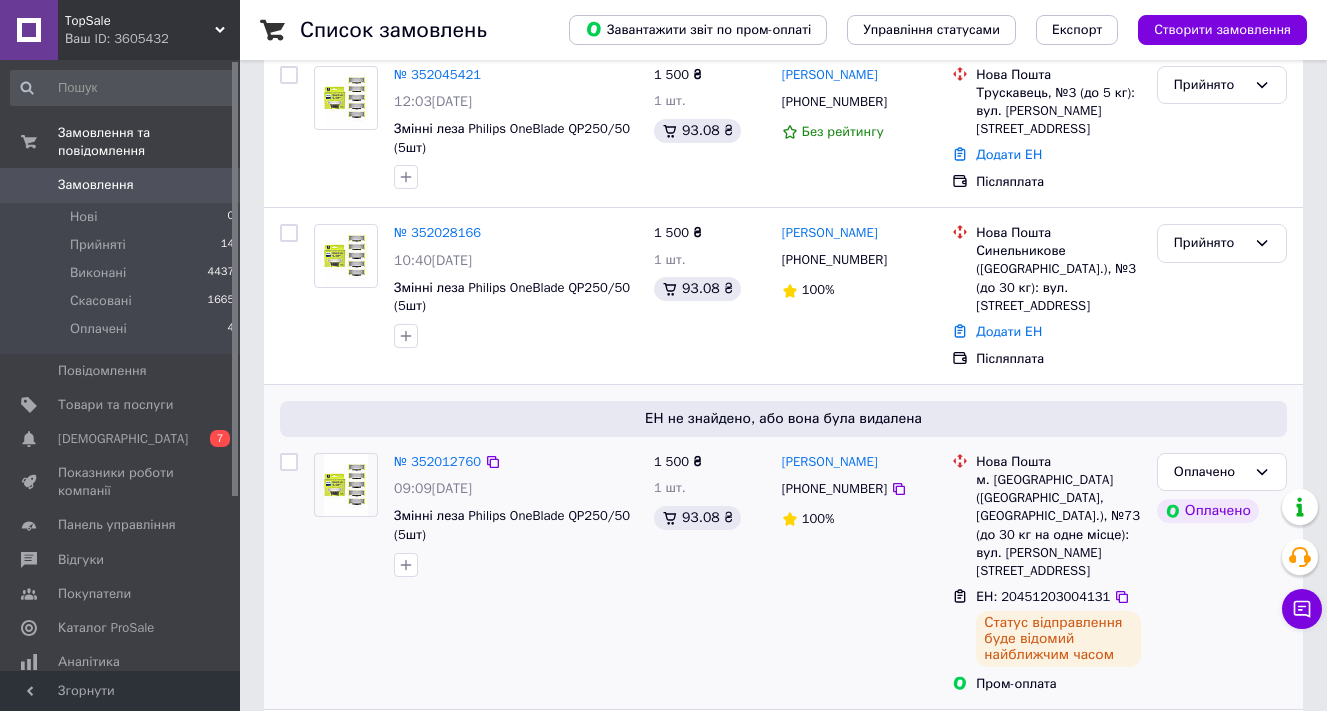scroll, scrollTop: 43, scrollLeft: 0, axis: vertical 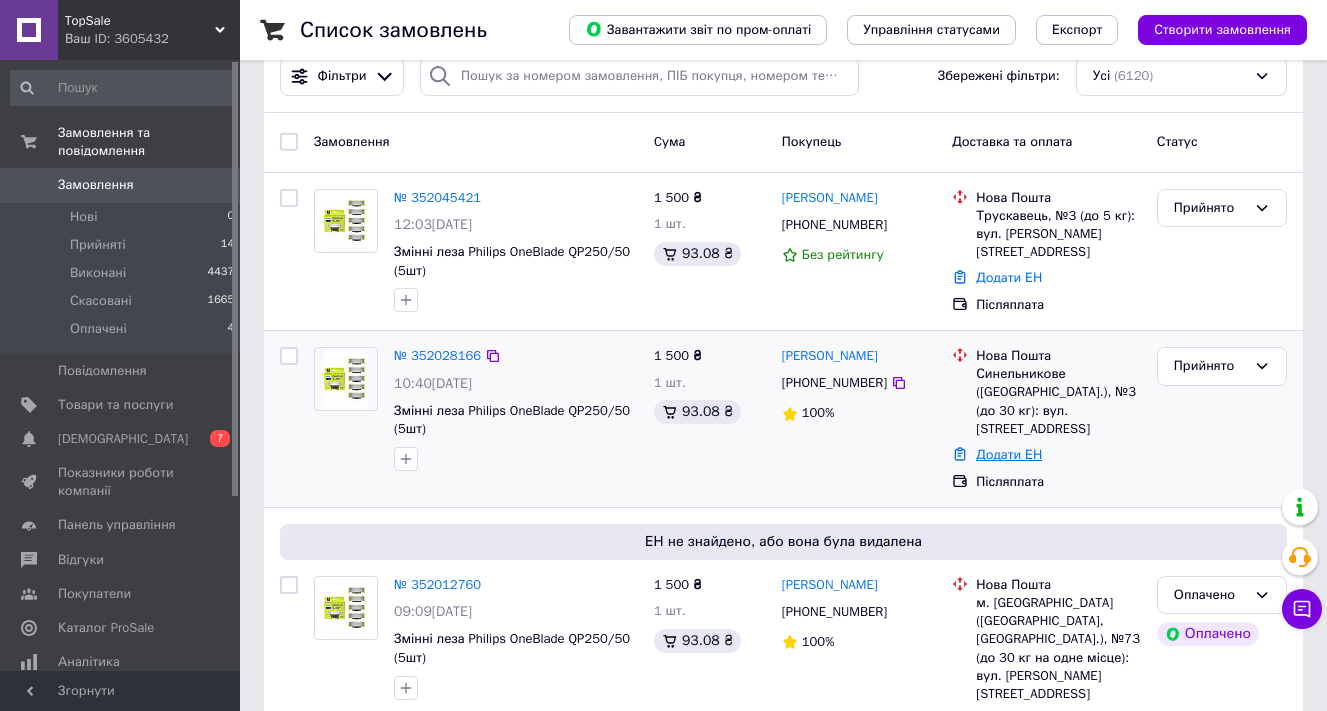 click on "Додати ЕН" at bounding box center [1009, 454] 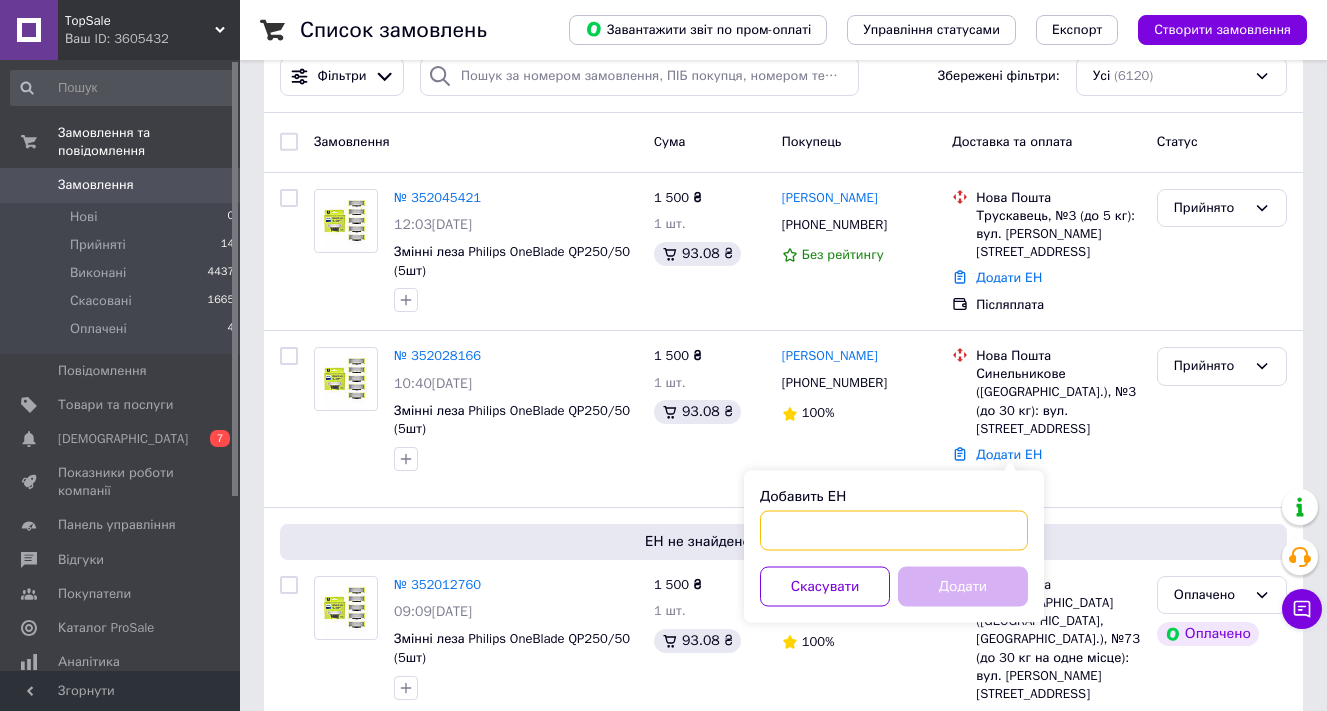 click on "Добавить ЕН" at bounding box center (894, 531) 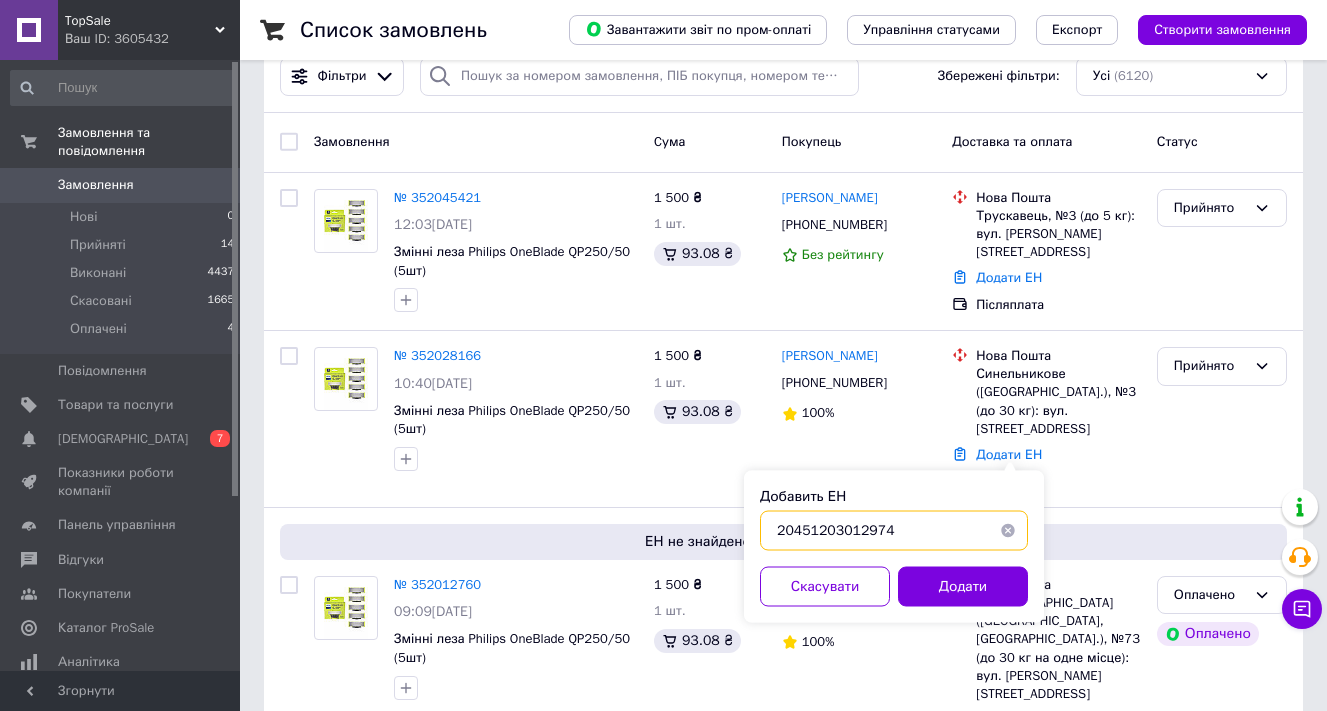 type on "20451203012974" 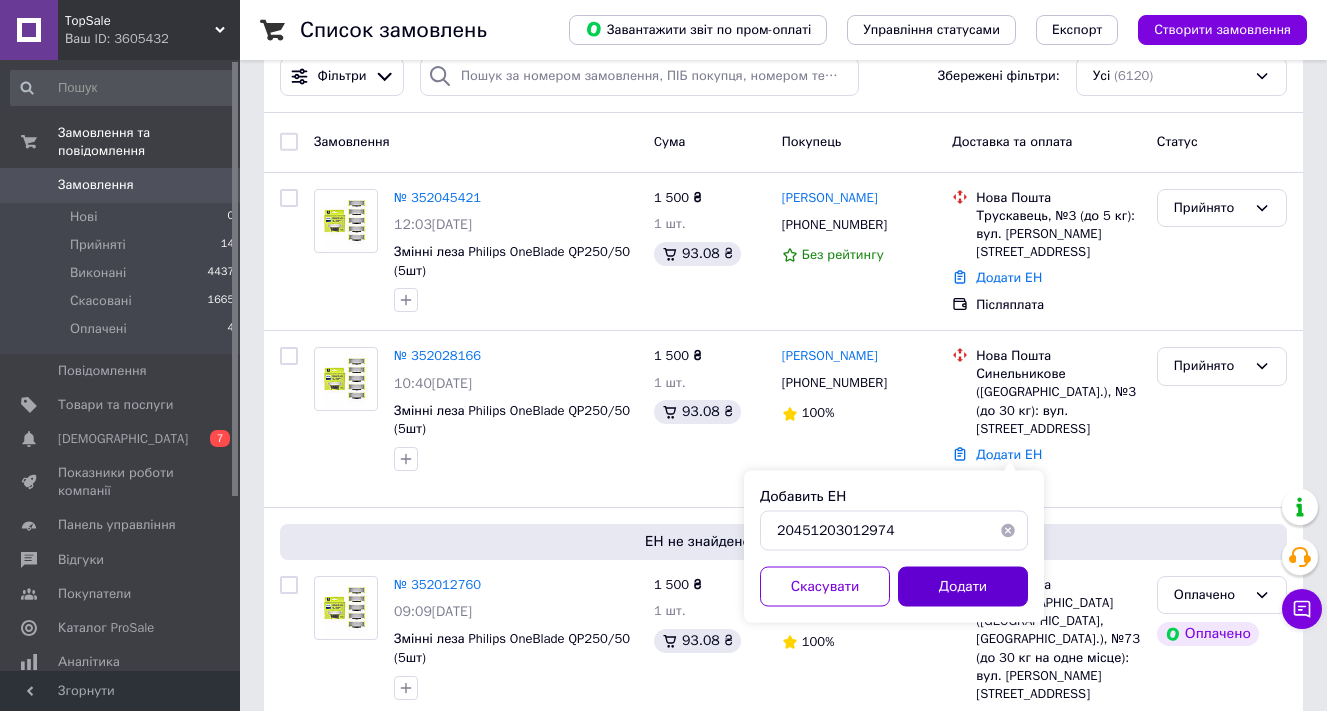 click on "Додати" at bounding box center [963, 587] 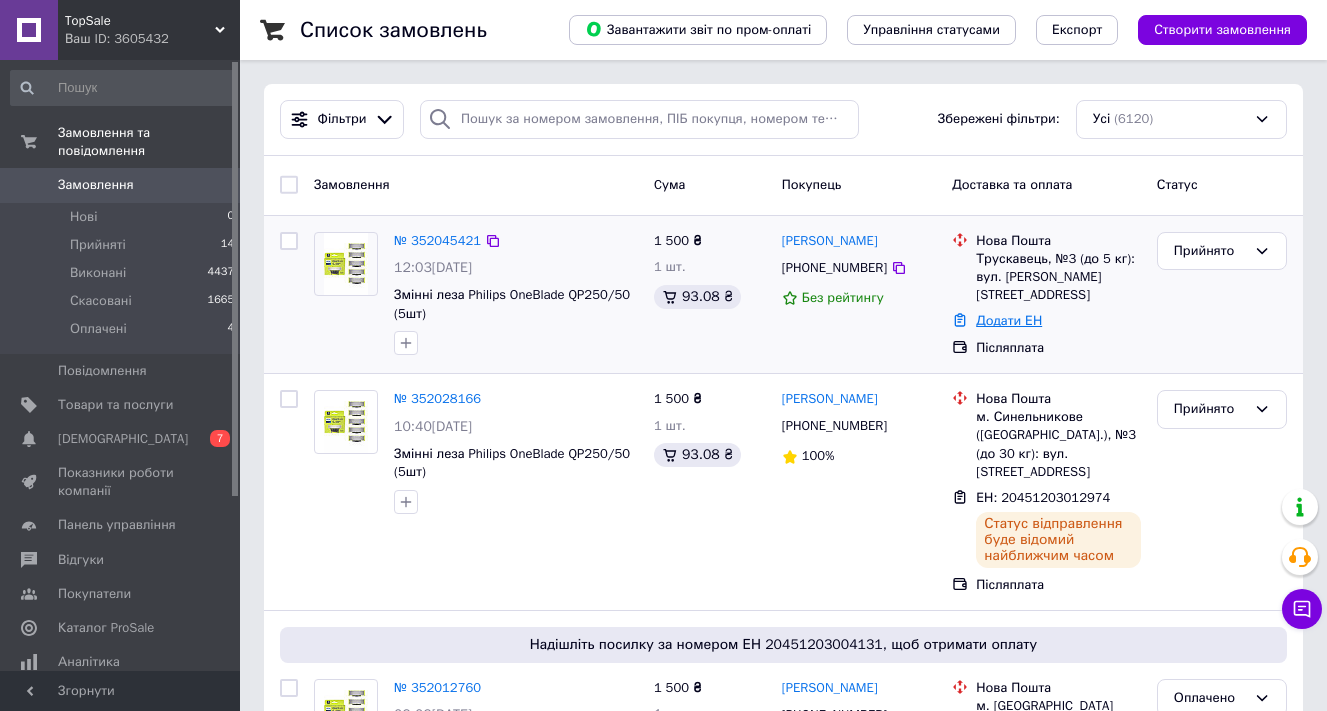 scroll, scrollTop: 0, scrollLeft: 0, axis: both 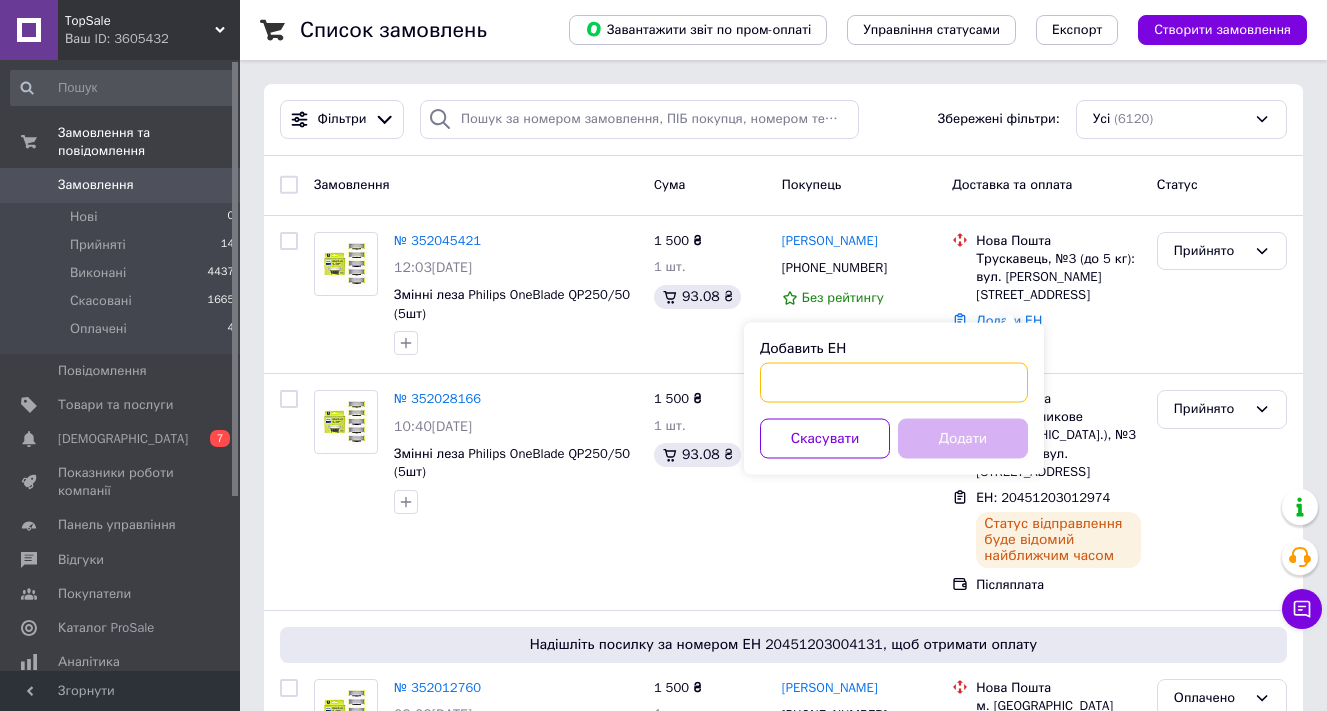 click on "Добавить ЕН" at bounding box center [894, 383] 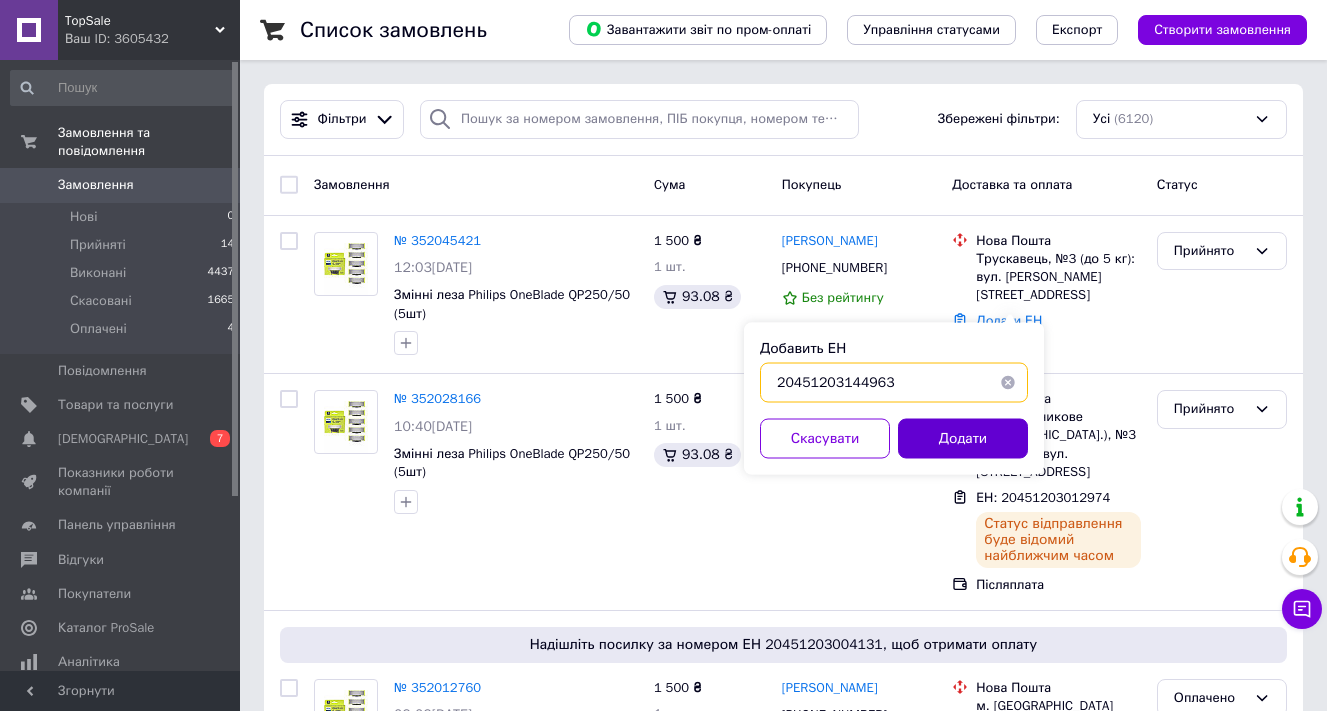 type on "20451203144963" 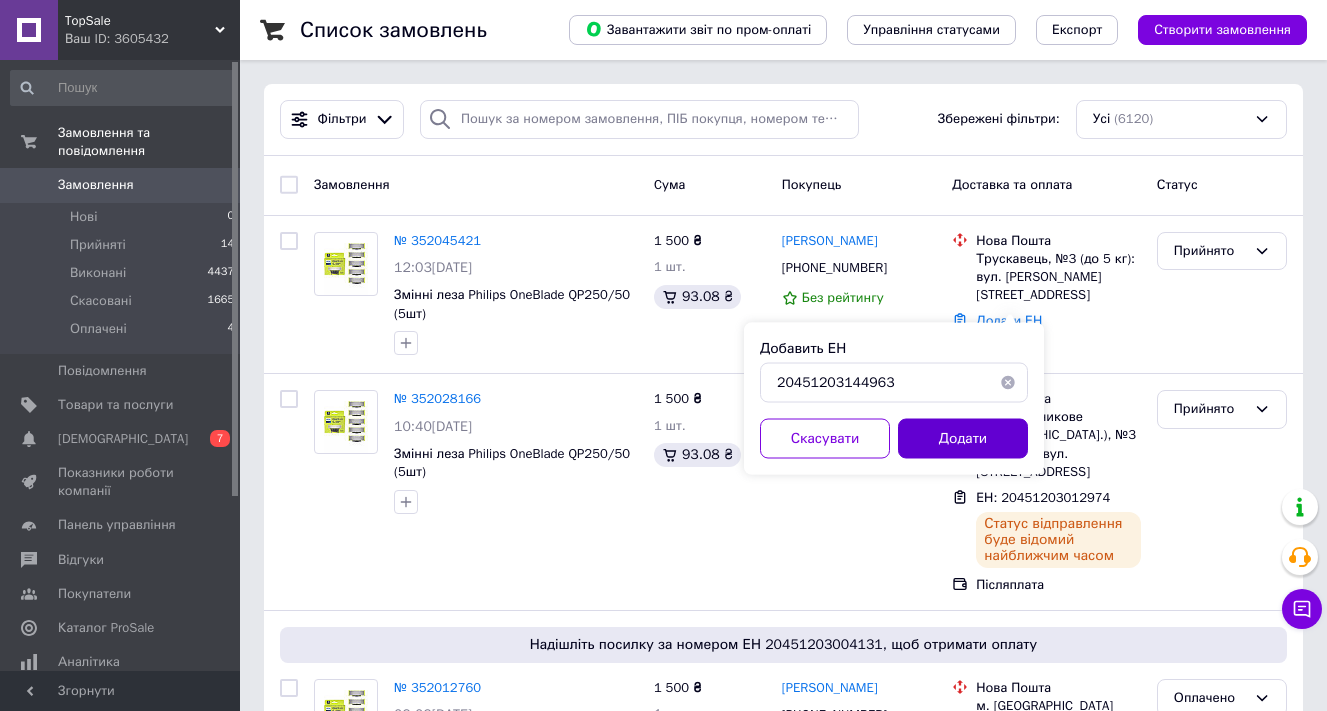 click on "Додати" at bounding box center (963, 439) 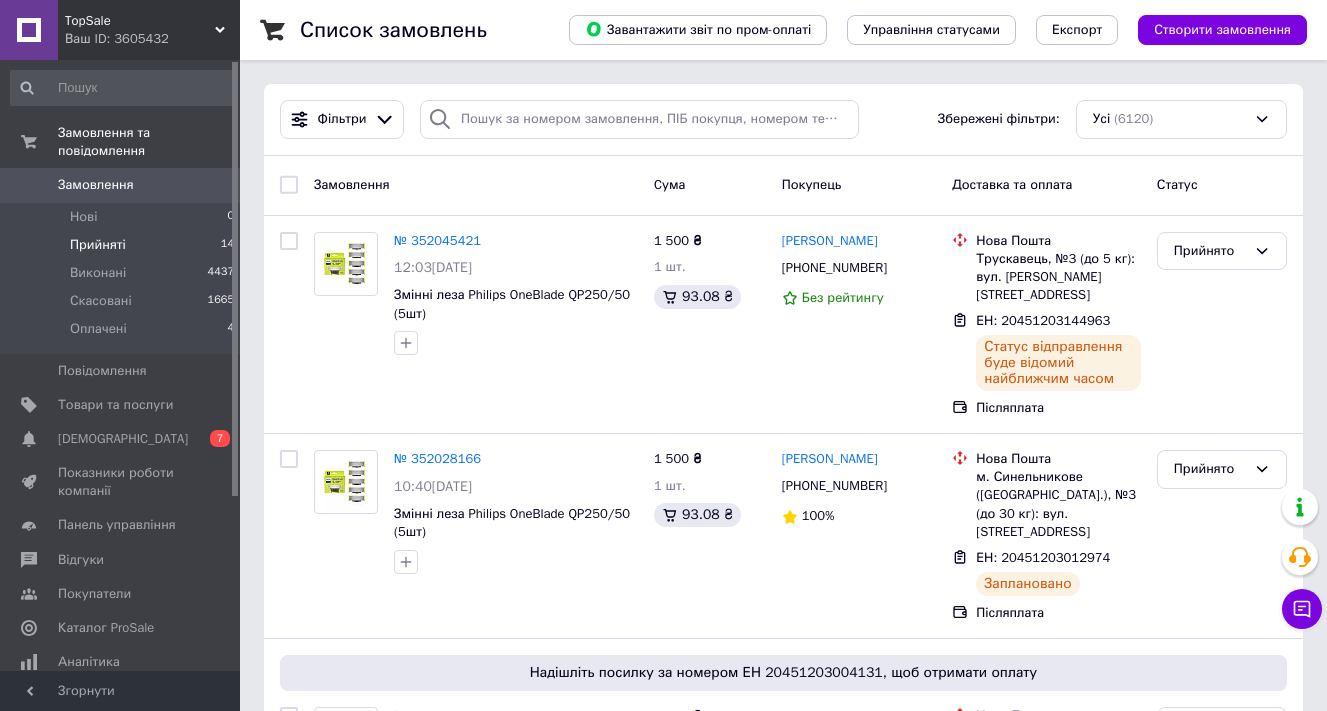 click on "Прийняті 14" at bounding box center (123, 245) 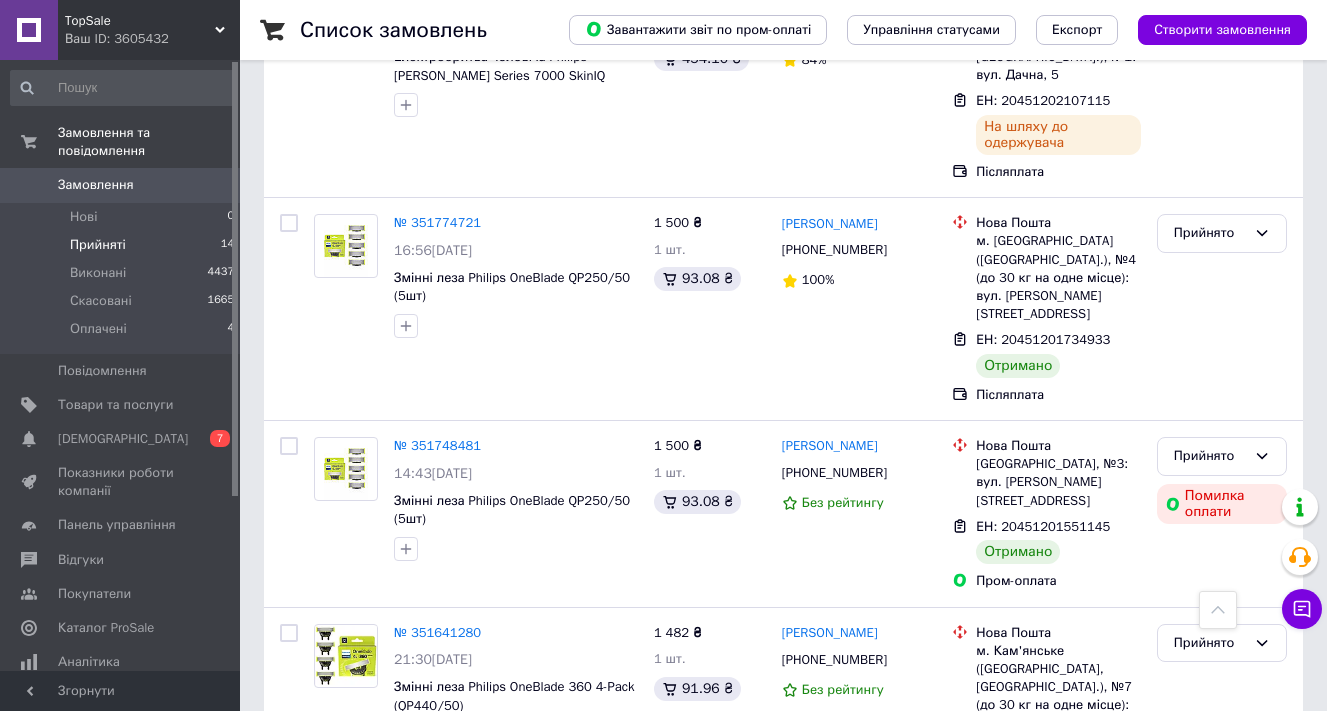 scroll, scrollTop: 966, scrollLeft: 0, axis: vertical 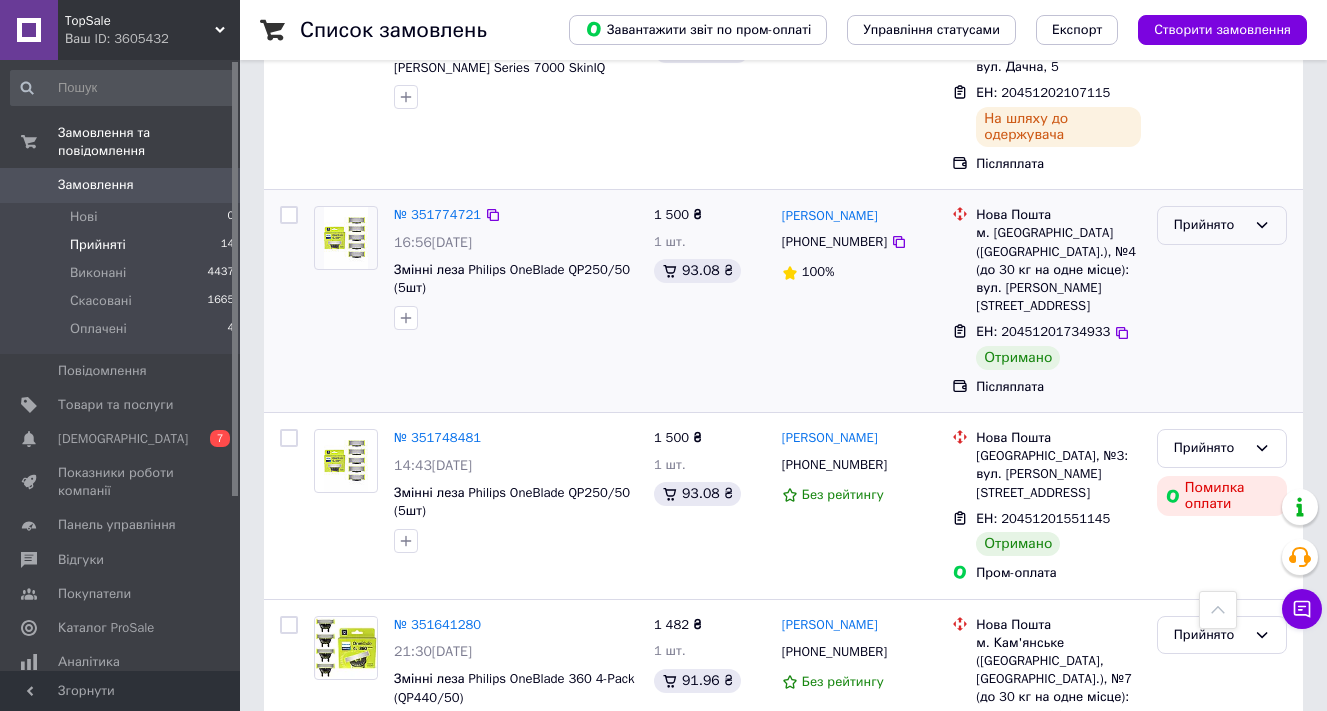 click on "Прийнято" at bounding box center (1210, 225) 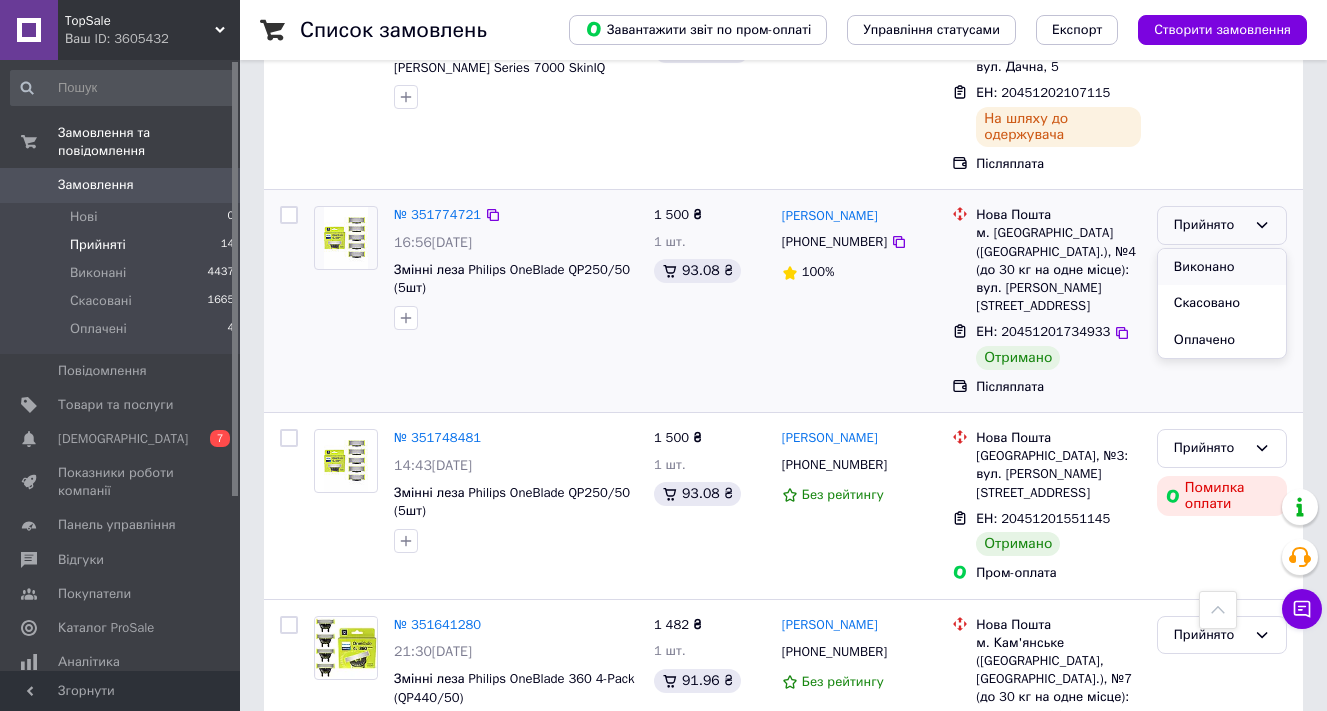 click on "Виконано" at bounding box center [1222, 267] 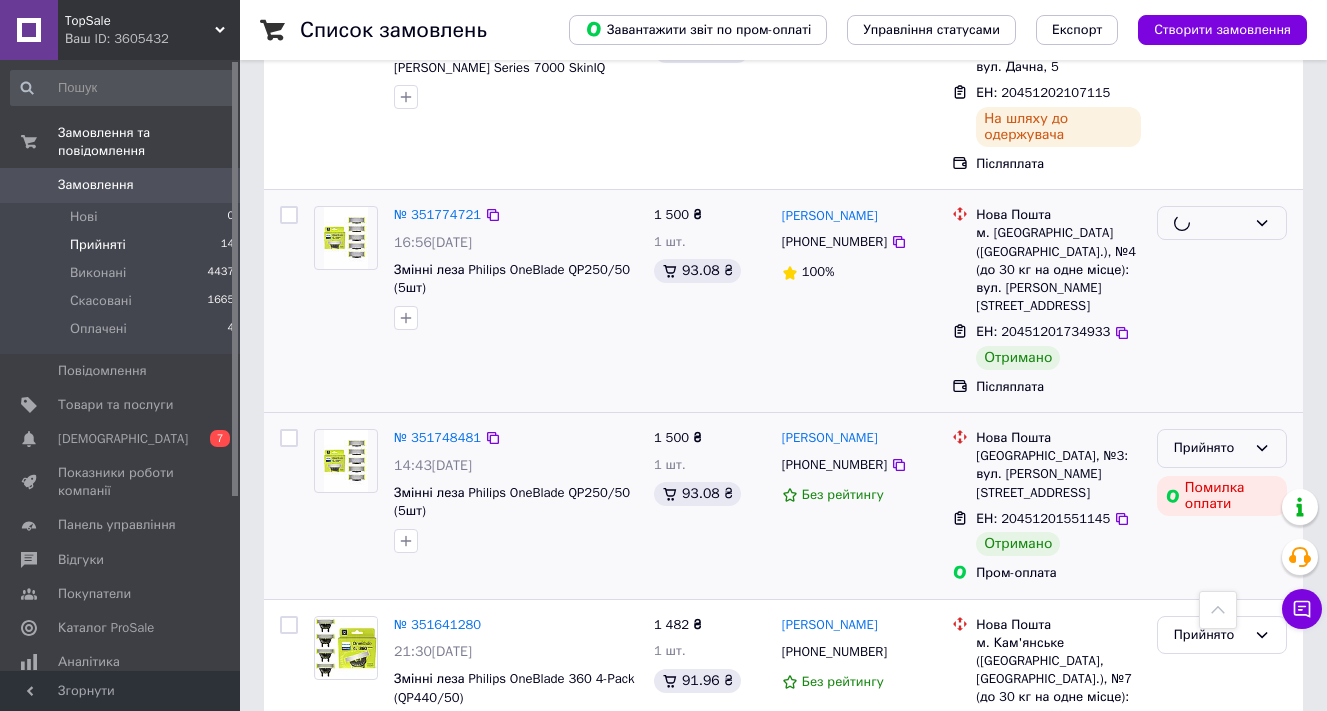 click on "Прийнято" at bounding box center [1210, 448] 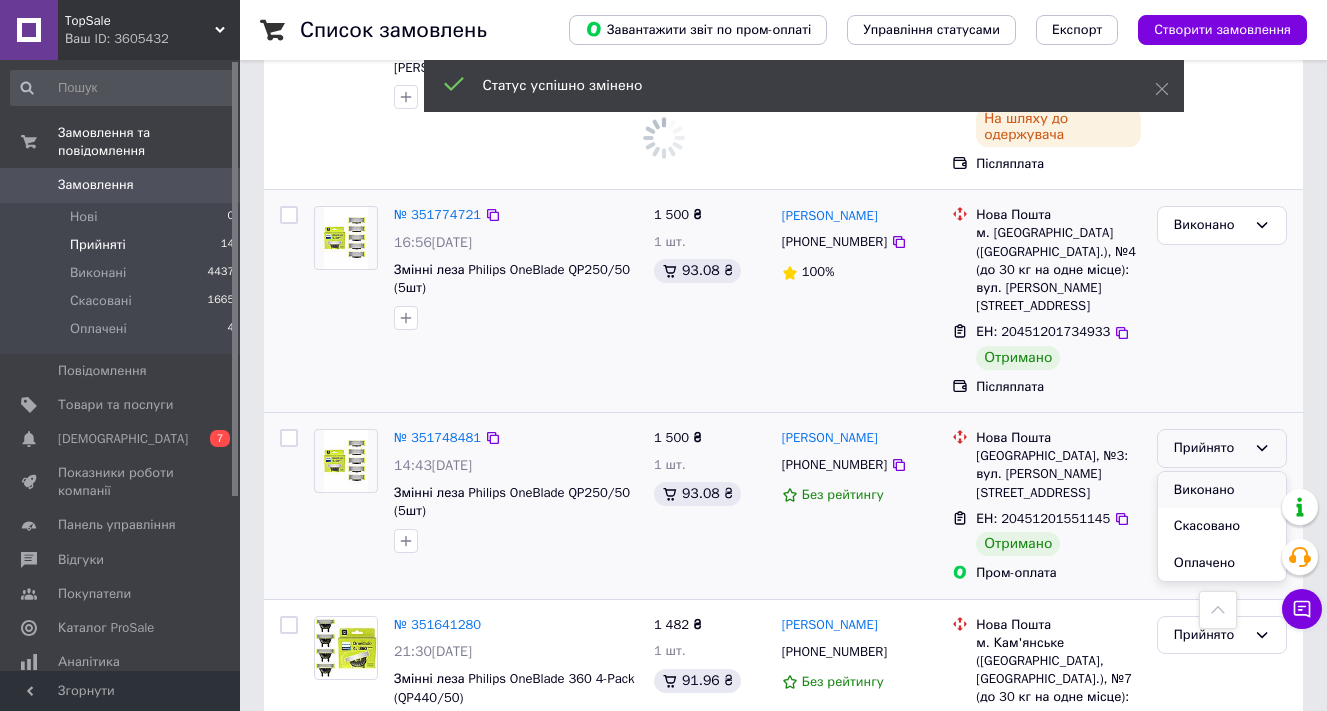 click on "Виконано" at bounding box center [1222, 490] 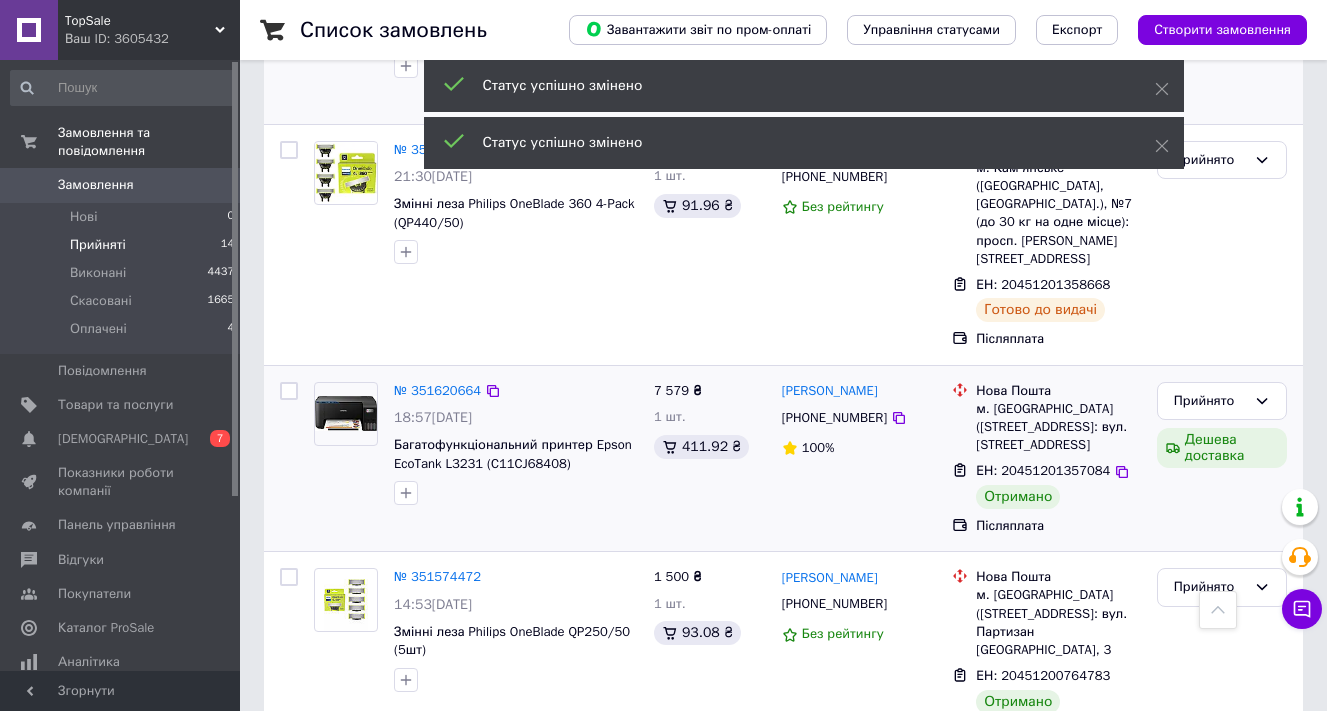 scroll, scrollTop: 1446, scrollLeft: 0, axis: vertical 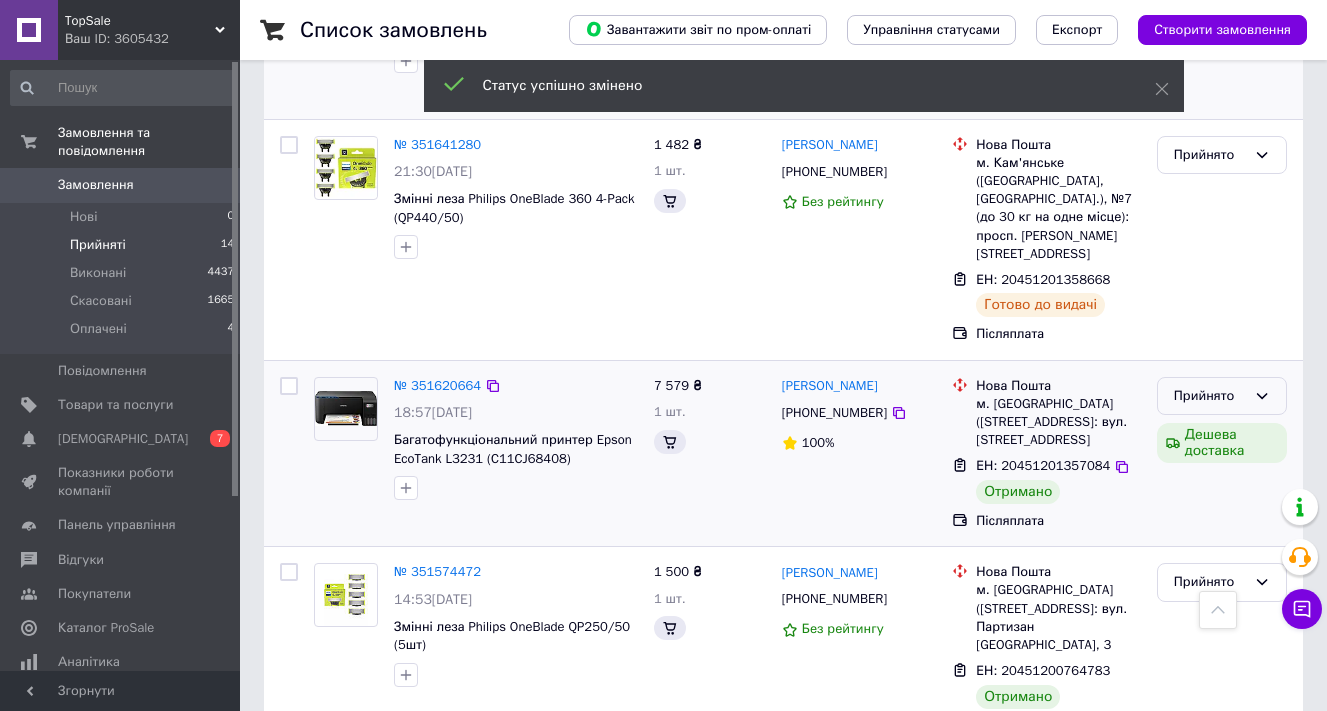 click on "Прийнято" at bounding box center [1210, 396] 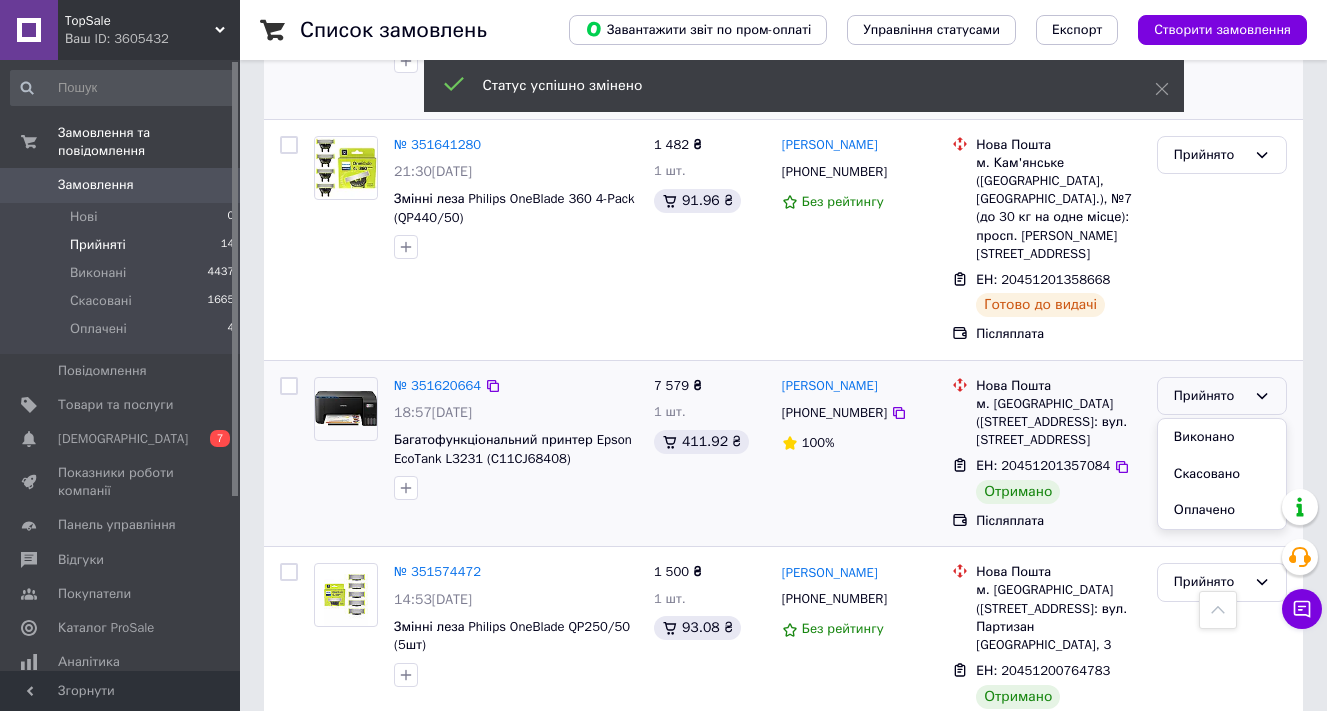 click on "Виконано" at bounding box center [1222, 437] 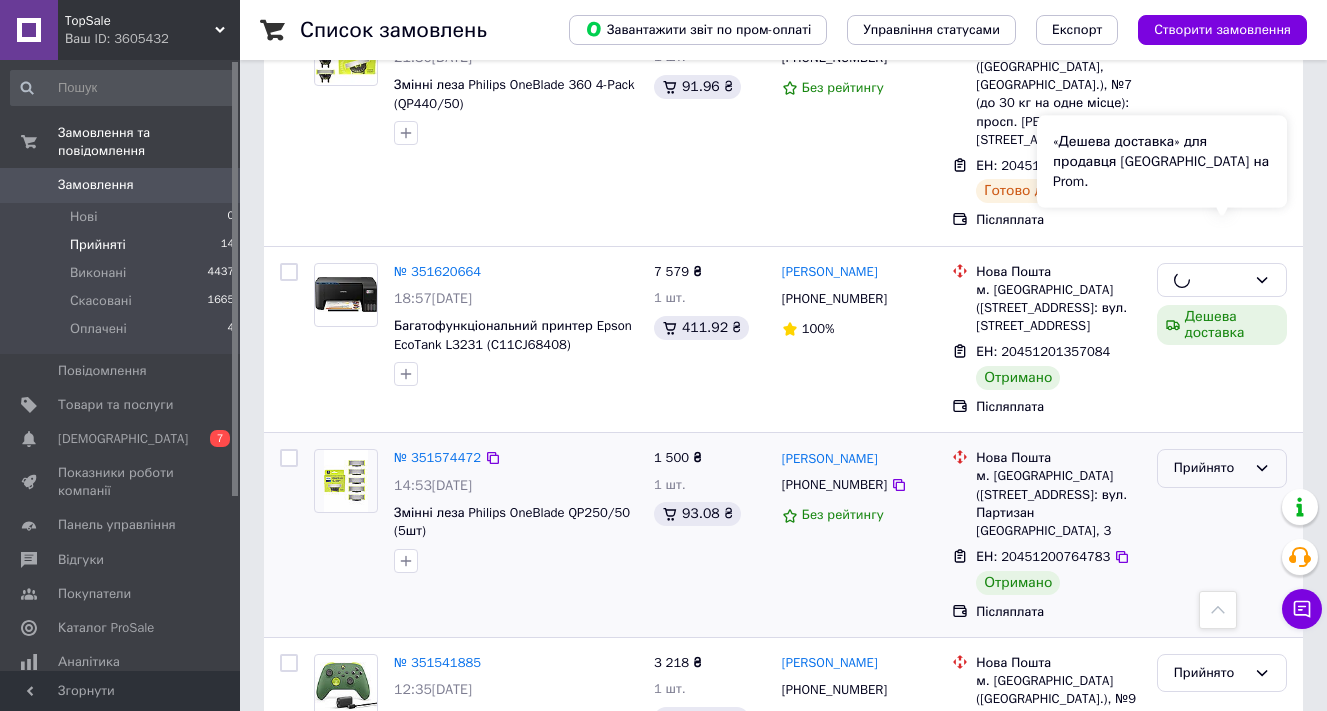 scroll, scrollTop: 1578, scrollLeft: 0, axis: vertical 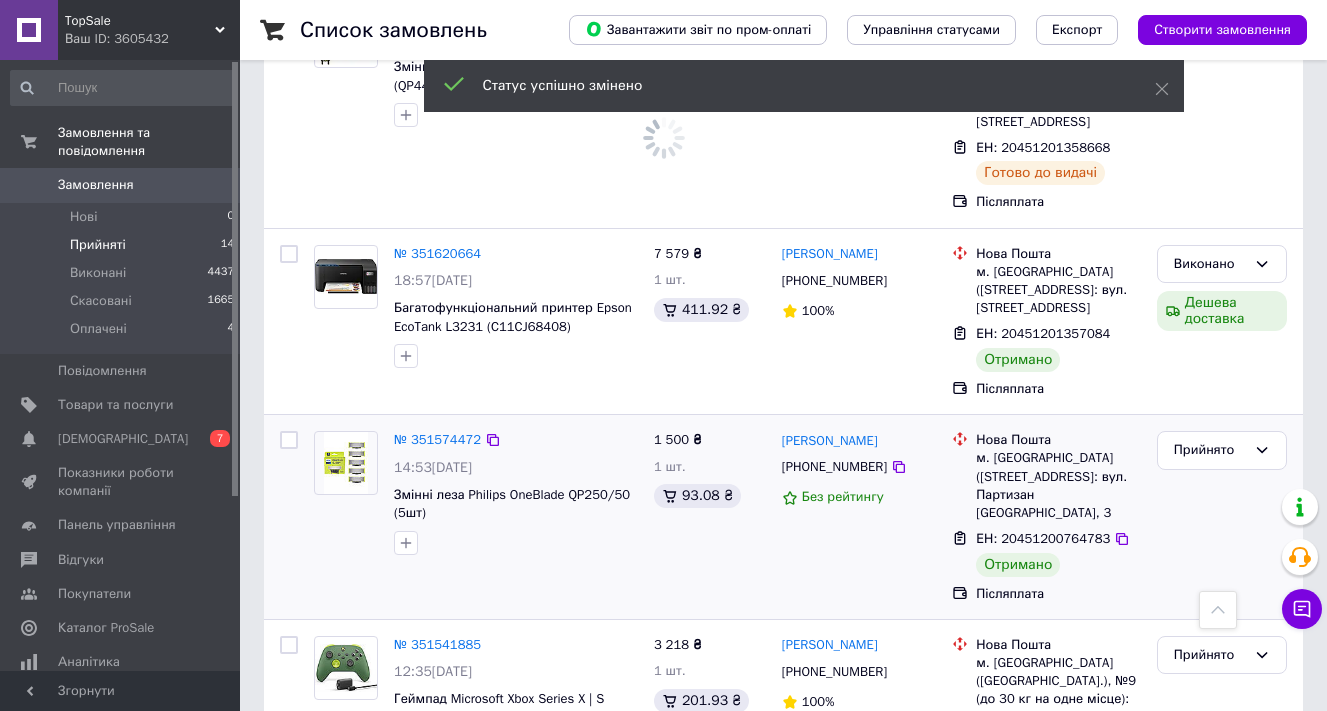 click on "Прийнято" at bounding box center (1222, 517) 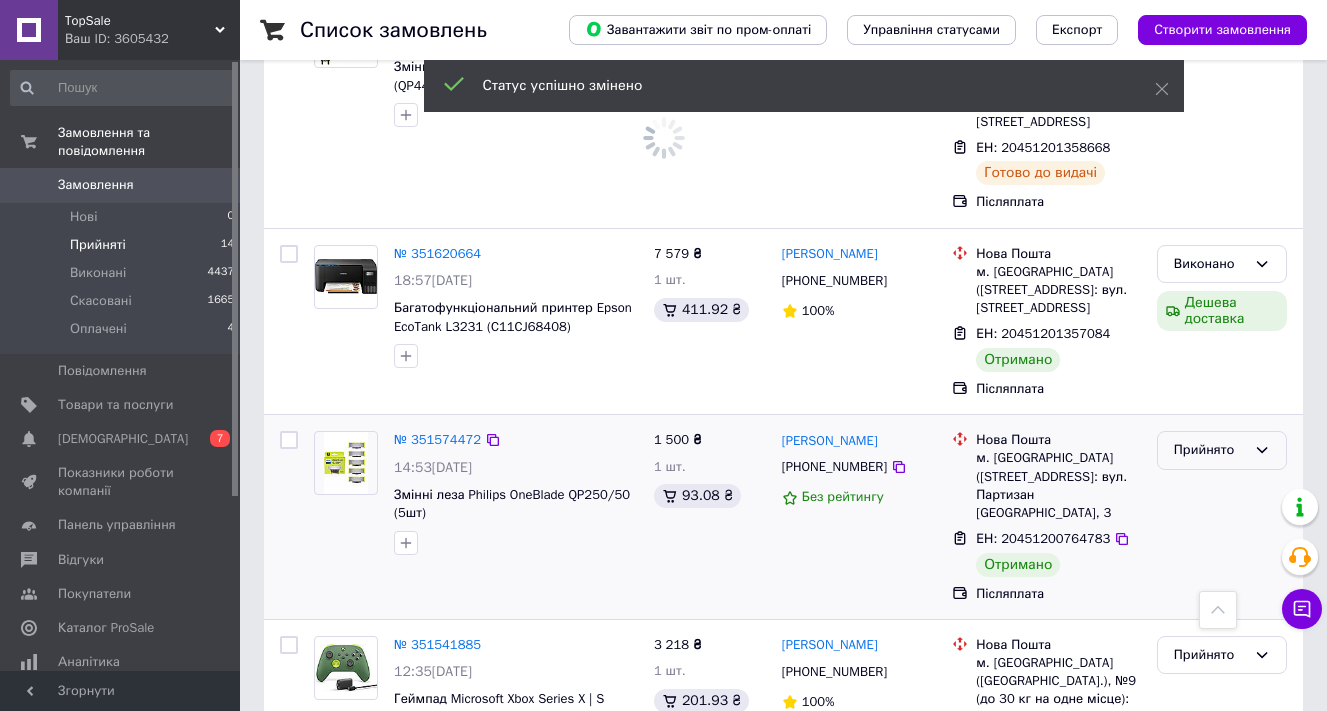 click on "Прийнято" at bounding box center (1210, 450) 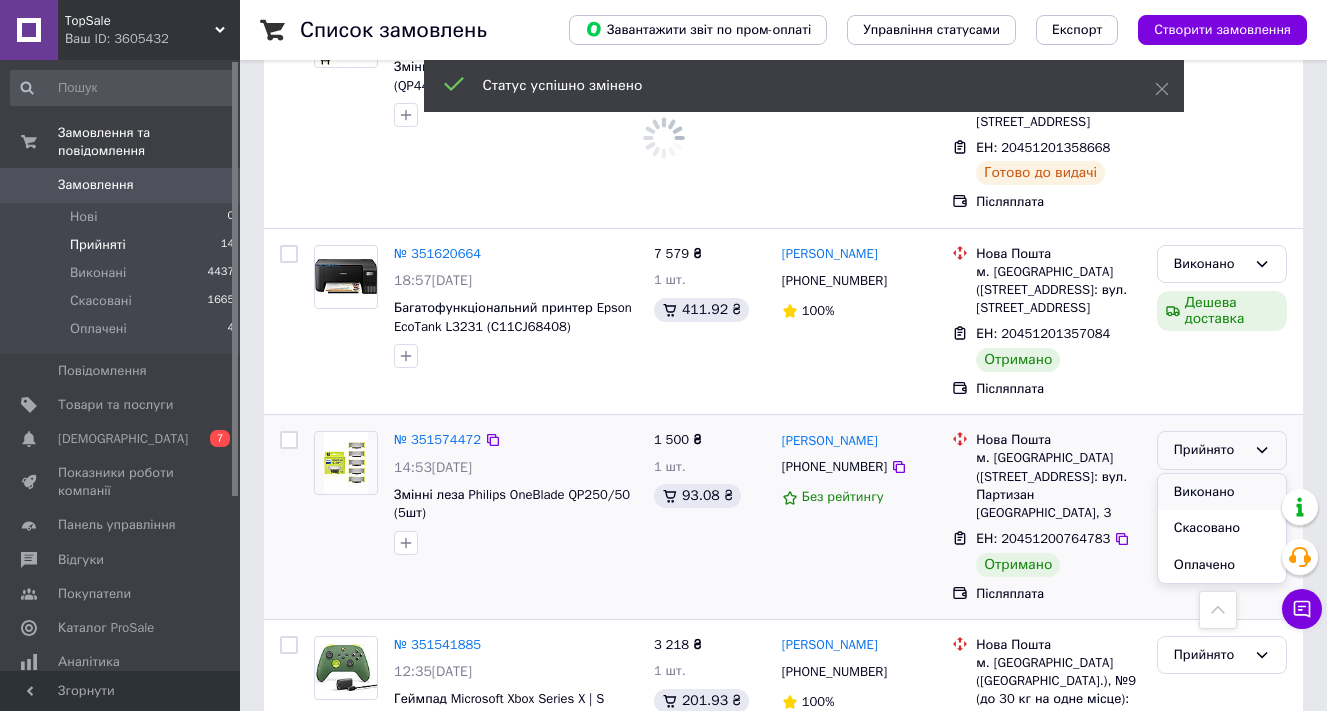 click on "Виконано" at bounding box center (1222, 492) 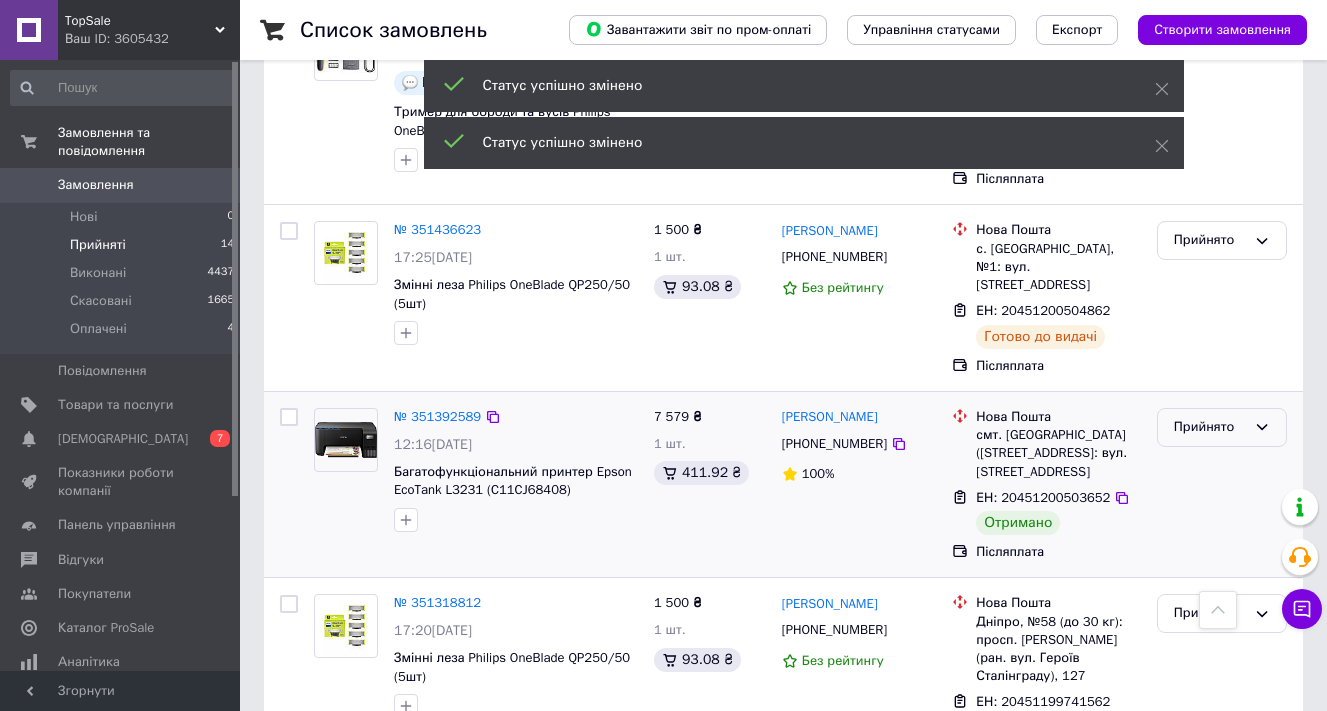 scroll, scrollTop: 2419, scrollLeft: 0, axis: vertical 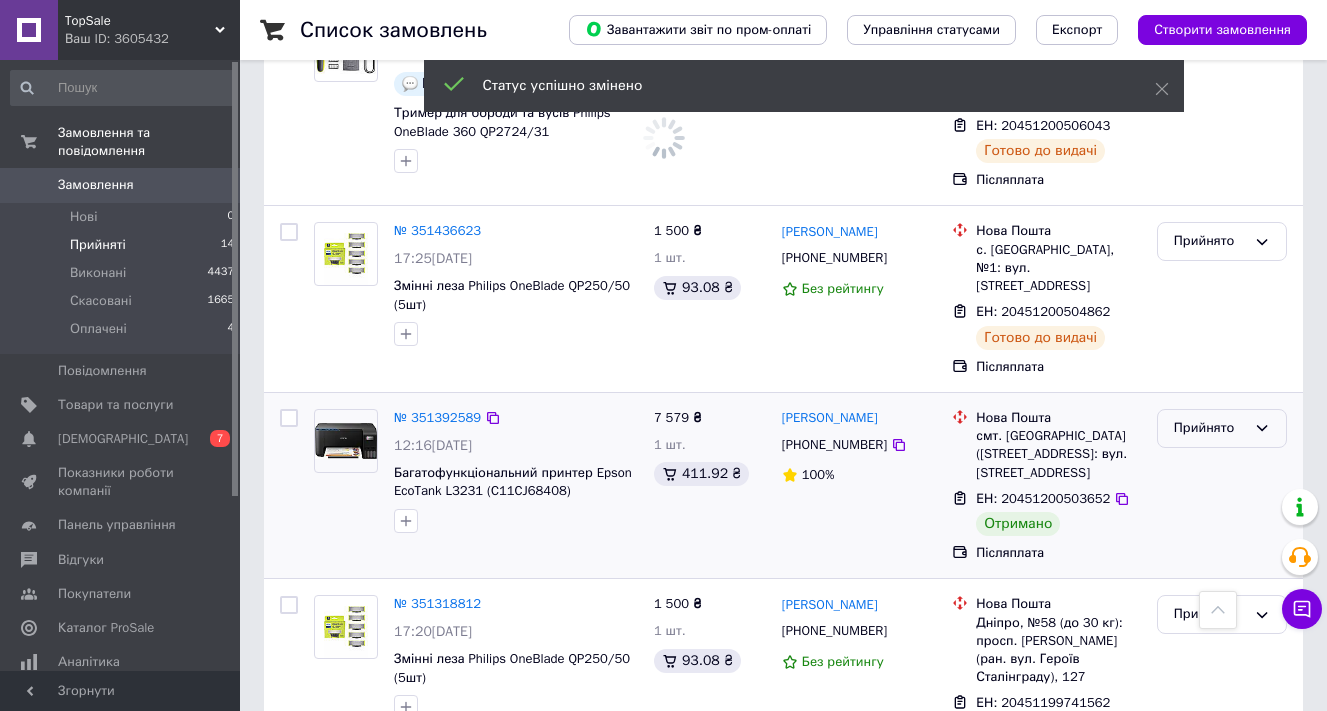click on "Прийнято" at bounding box center [1222, 428] 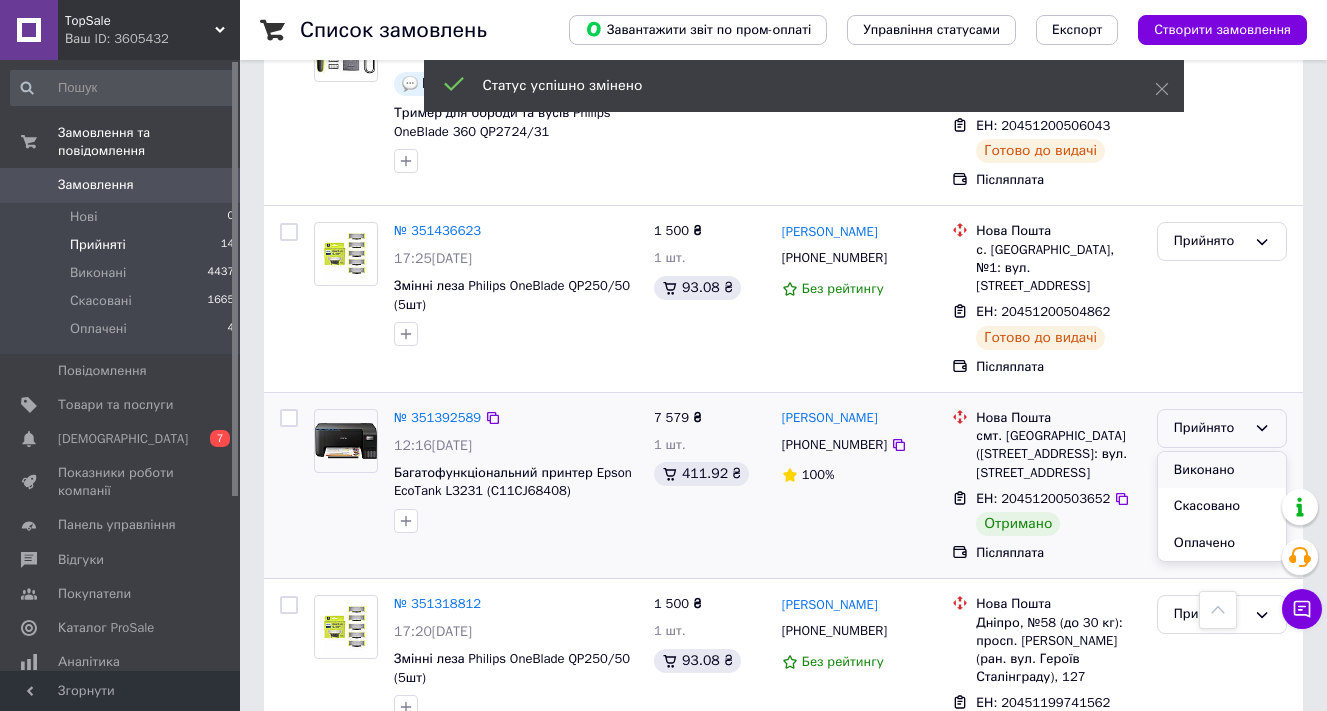 click on "Виконано" at bounding box center [1222, 470] 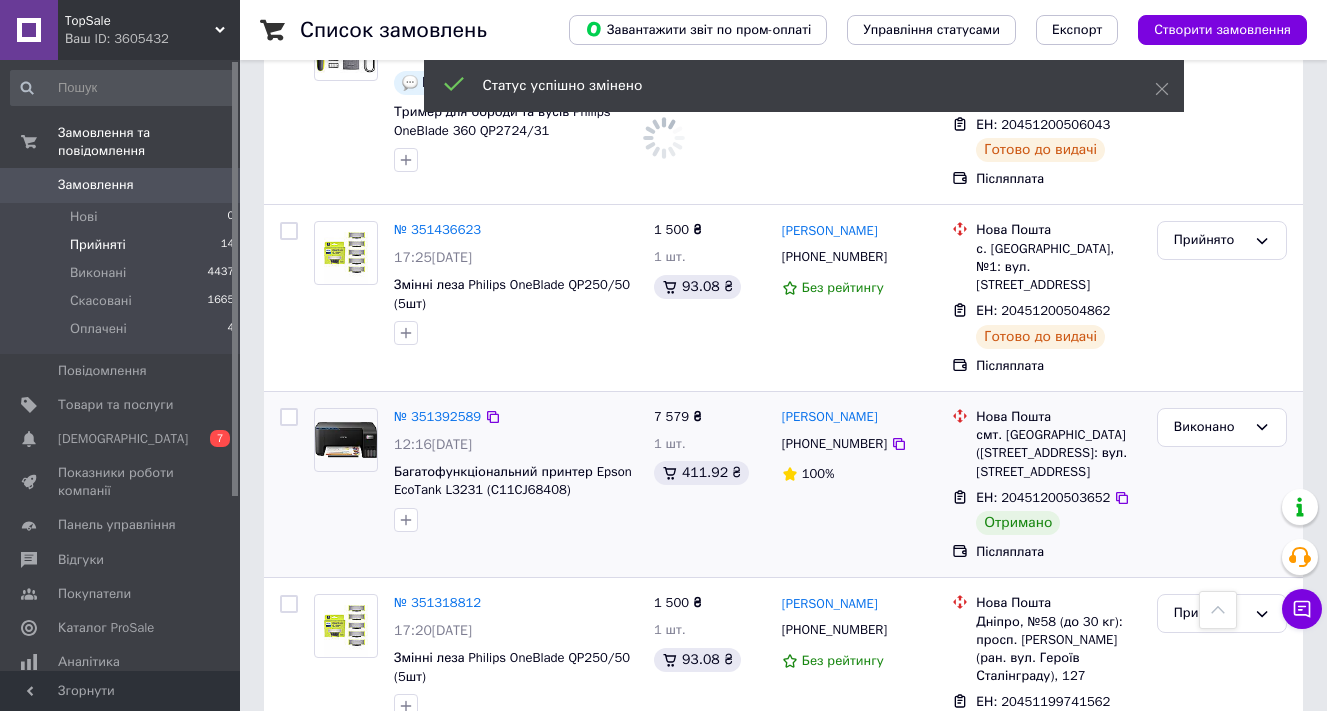 scroll, scrollTop: 2419, scrollLeft: 0, axis: vertical 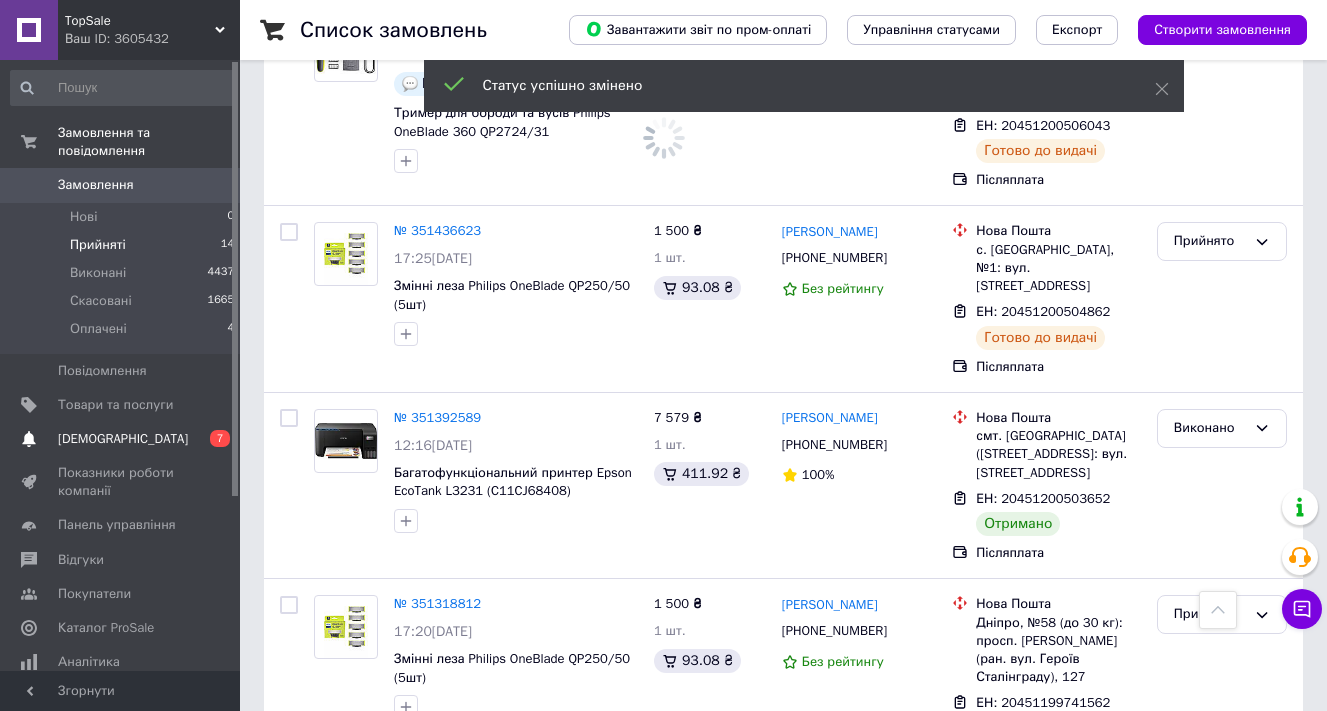 click on "[DEMOGRAPHIC_DATA] 0 7" at bounding box center [123, 439] 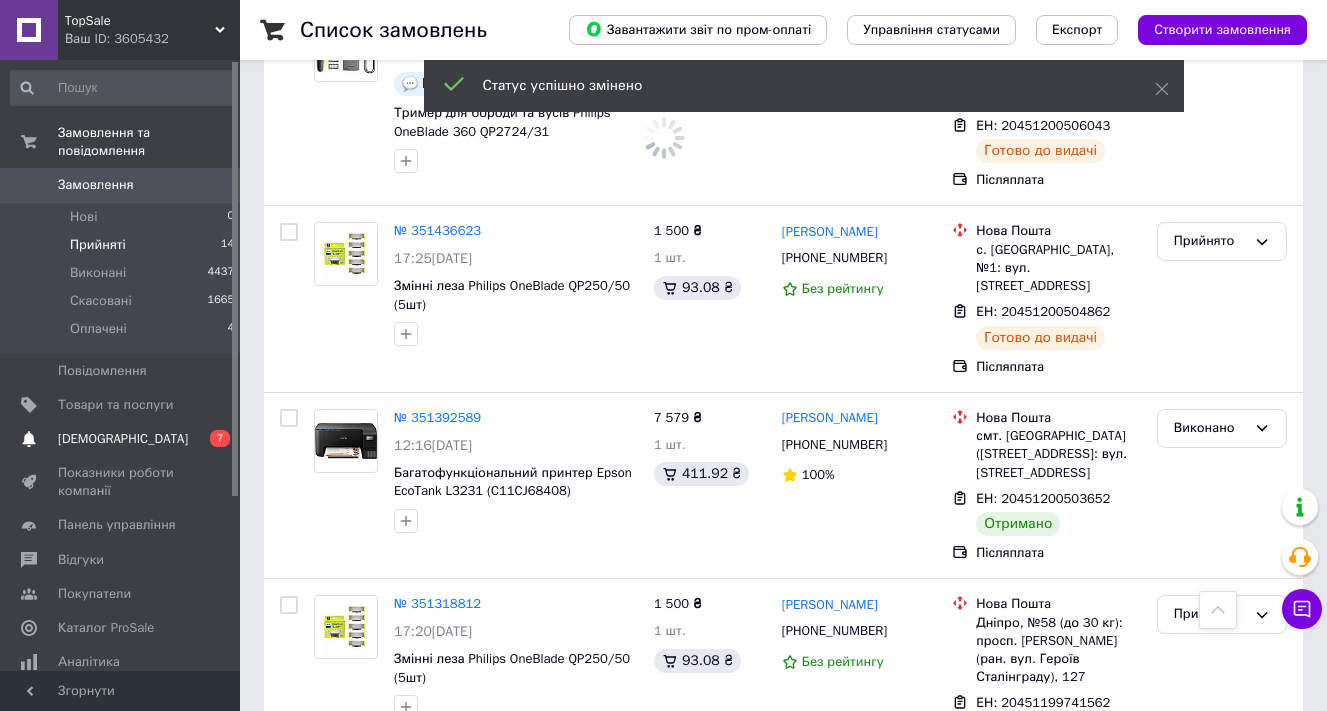 scroll, scrollTop: 0, scrollLeft: 0, axis: both 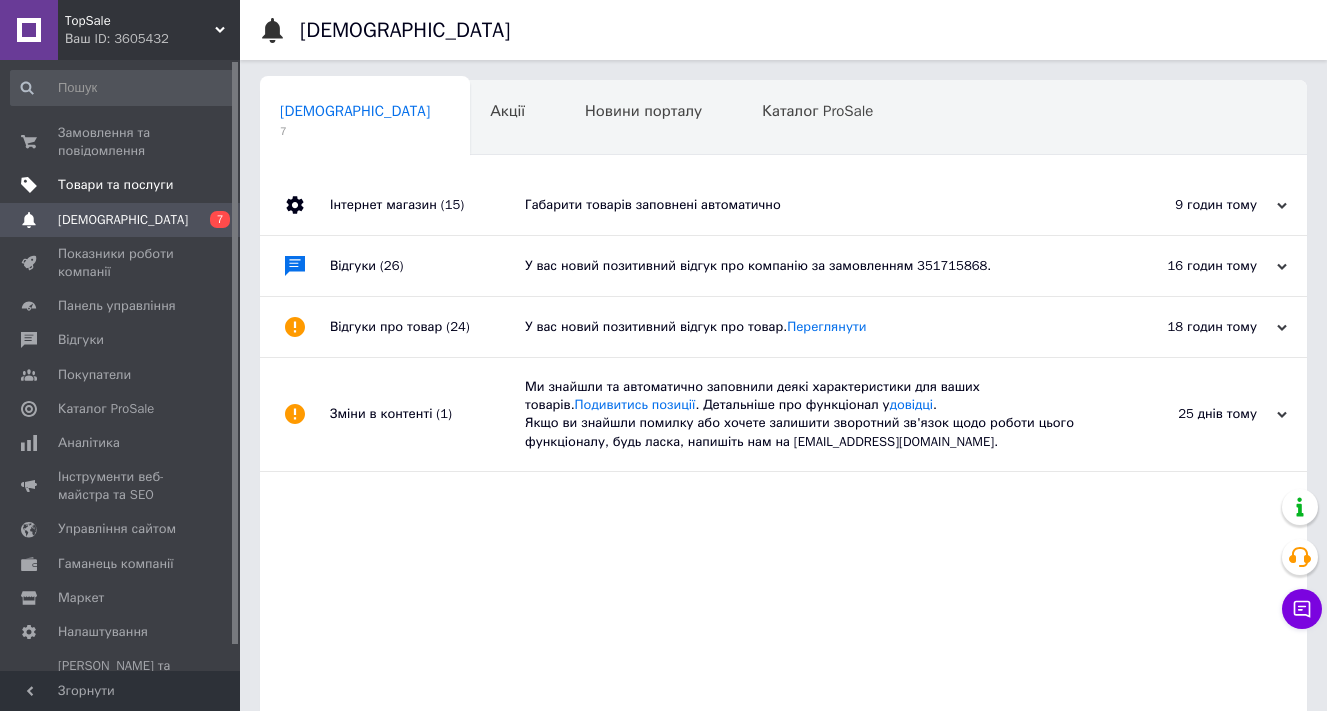 click on "Товари та послуги" at bounding box center [123, 185] 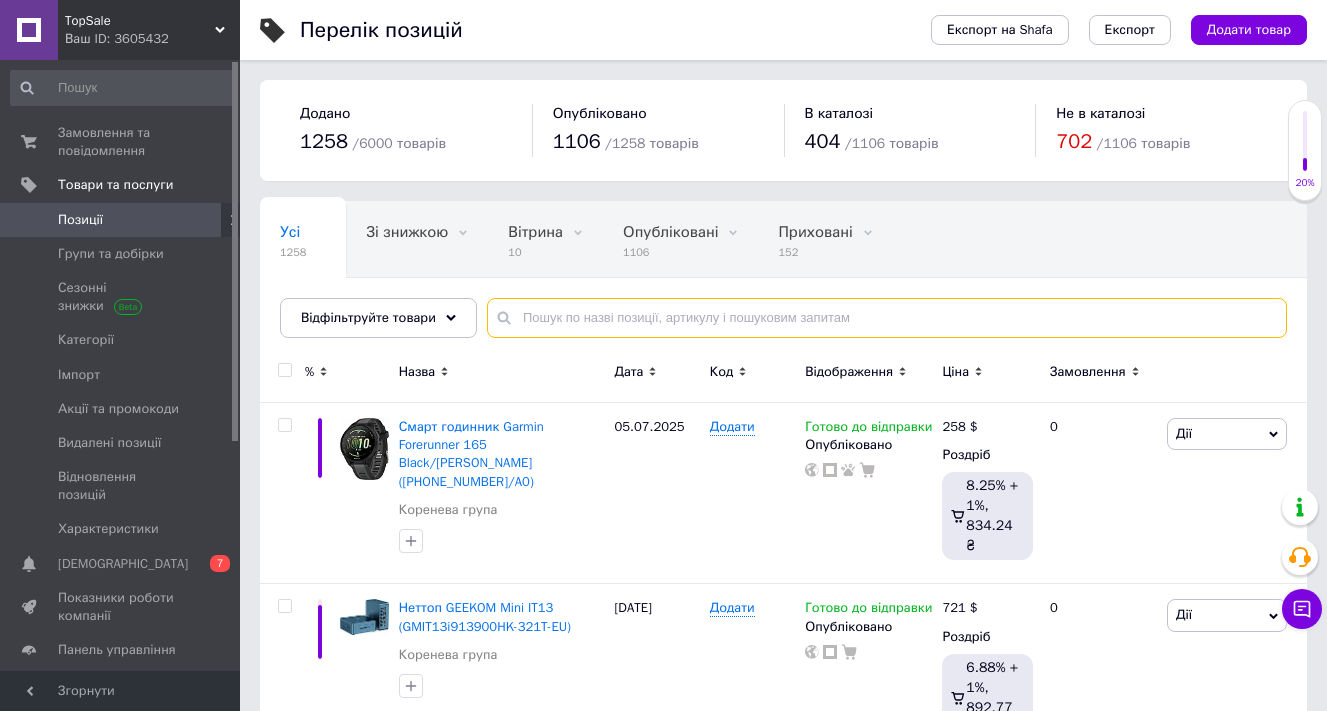 click at bounding box center [887, 318] 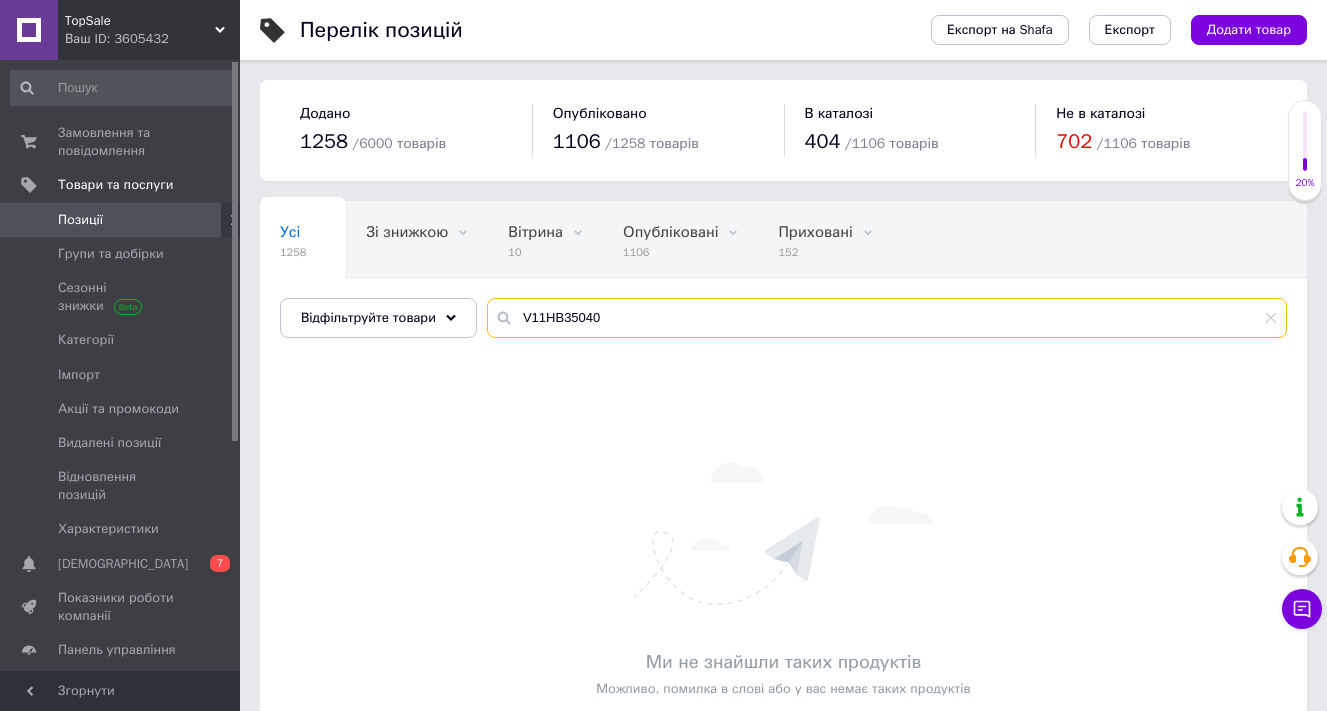 drag, startPoint x: 627, startPoint y: 307, endPoint x: 655, endPoint y: 330, distance: 36.23534 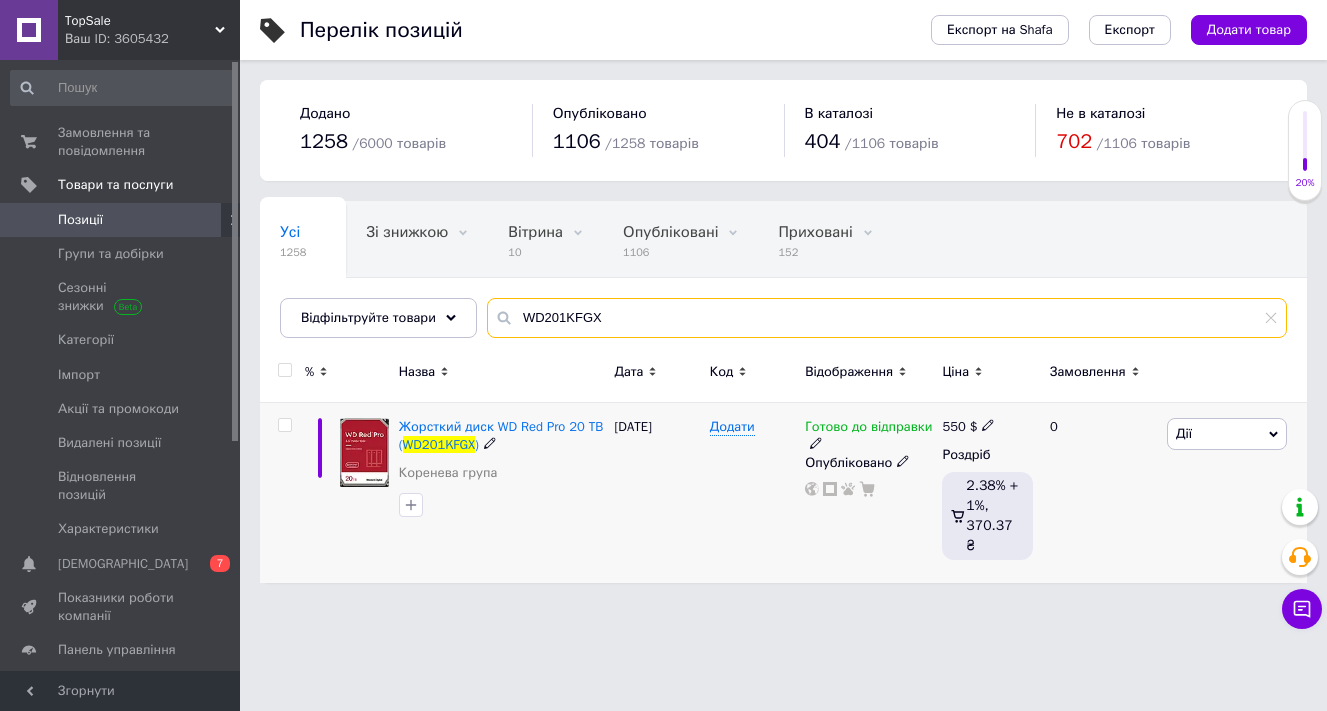type on "WD201KFGX" 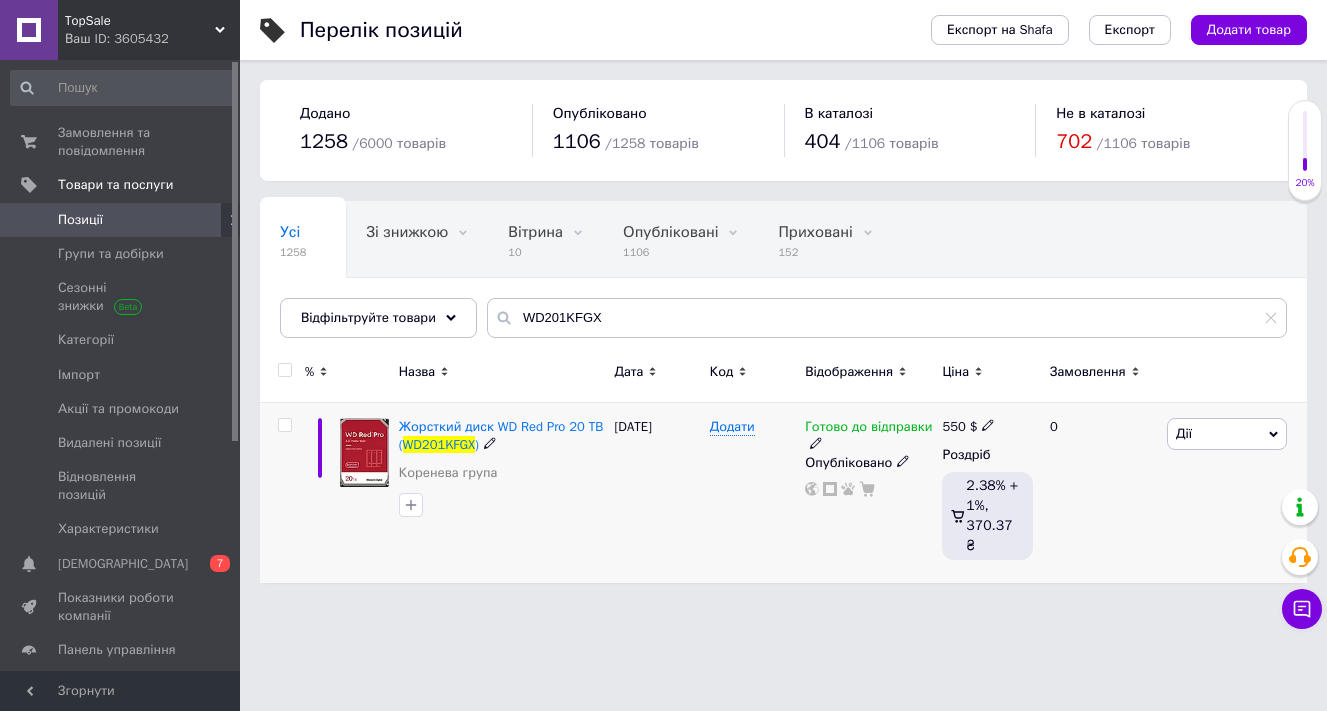 click 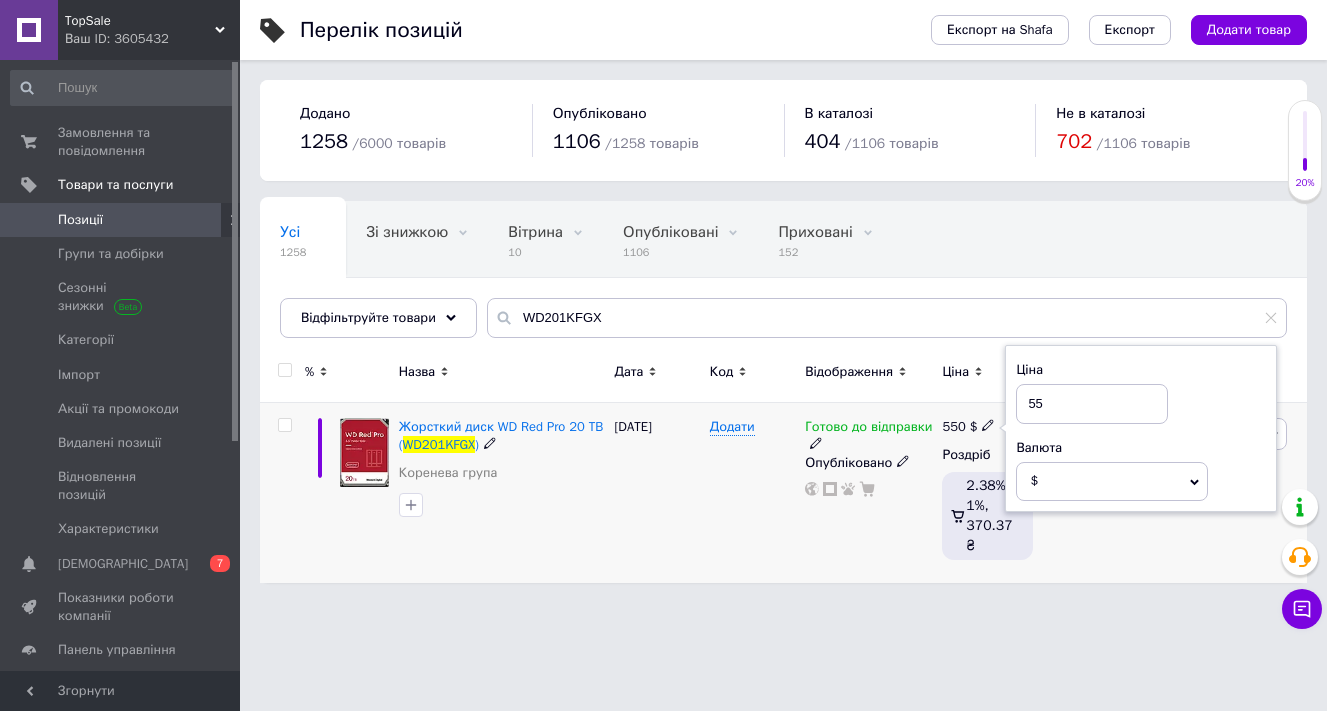type on "5" 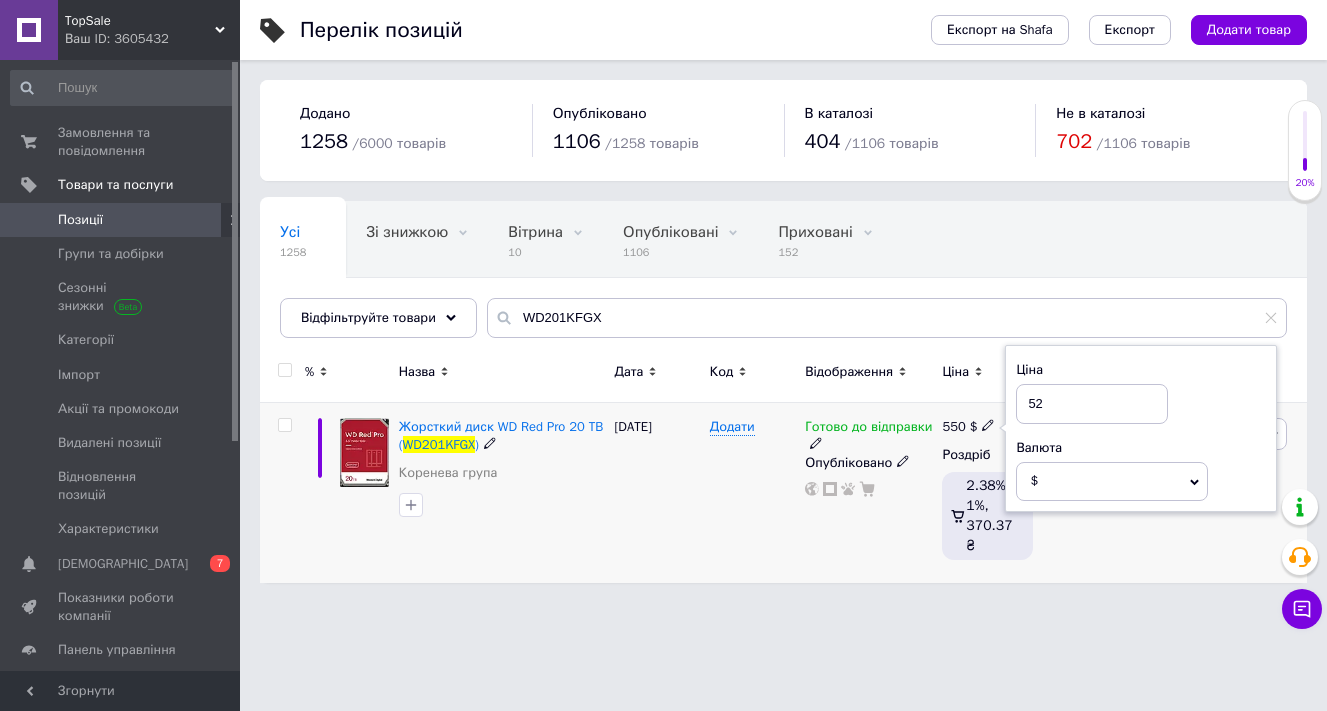 type on "520" 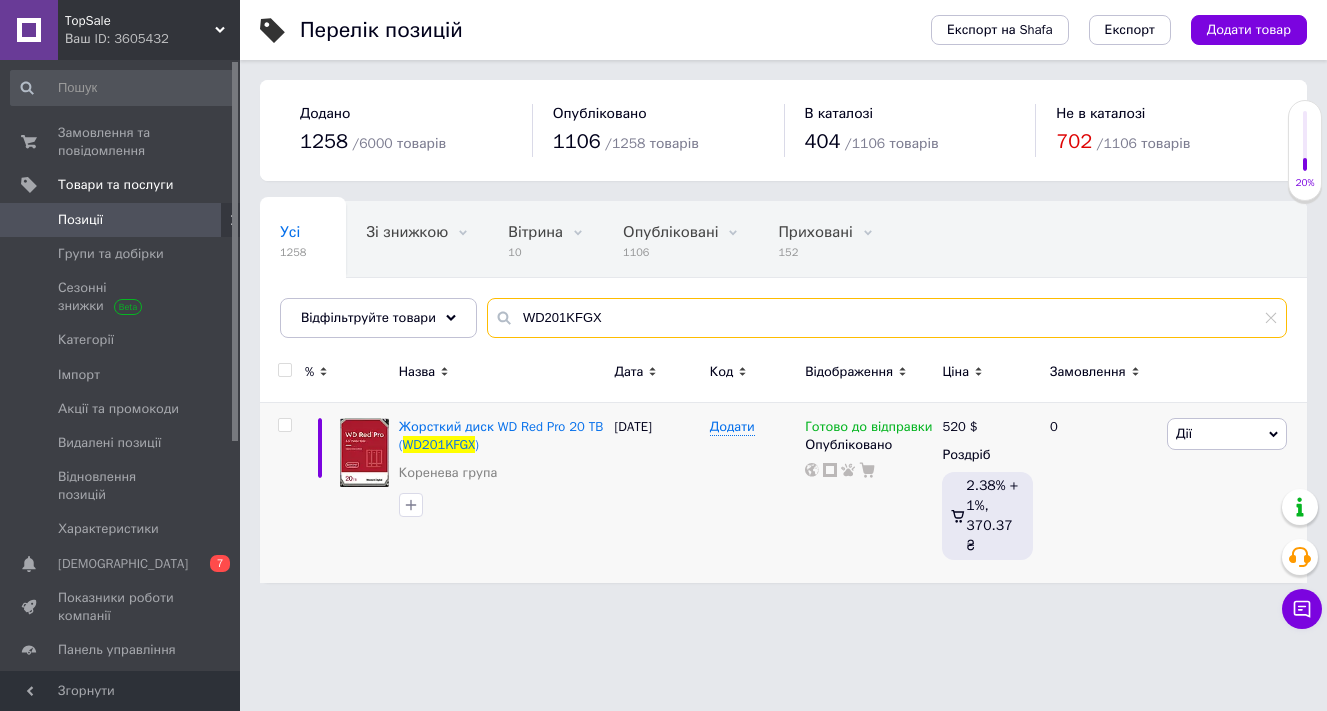 drag, startPoint x: 735, startPoint y: 326, endPoint x: 482, endPoint y: 316, distance: 253.19756 